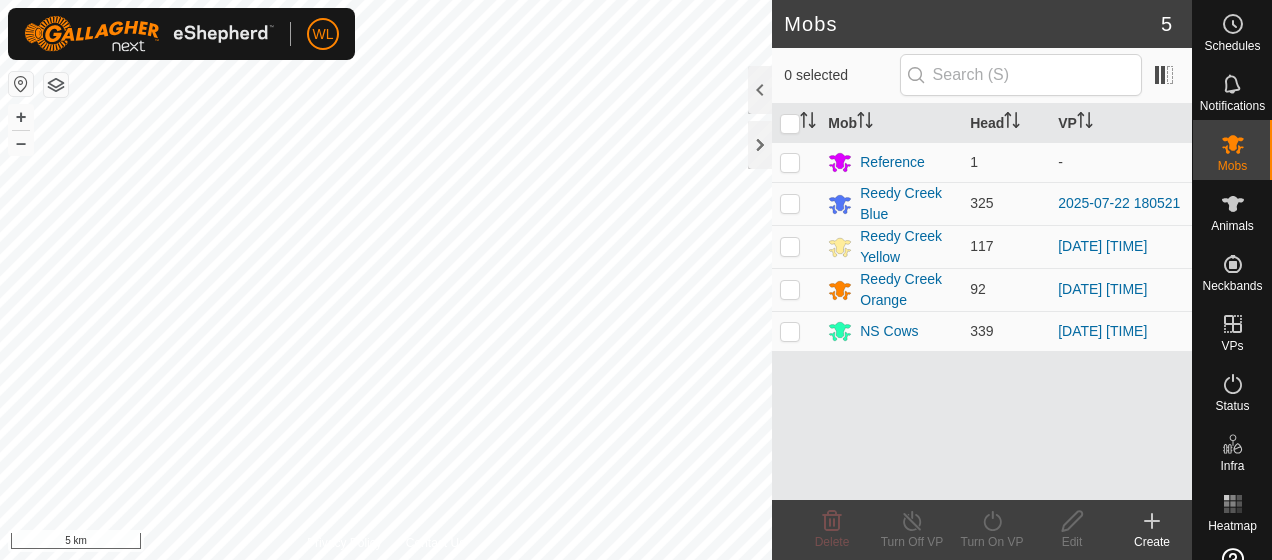 scroll, scrollTop: 0, scrollLeft: 0, axis: both 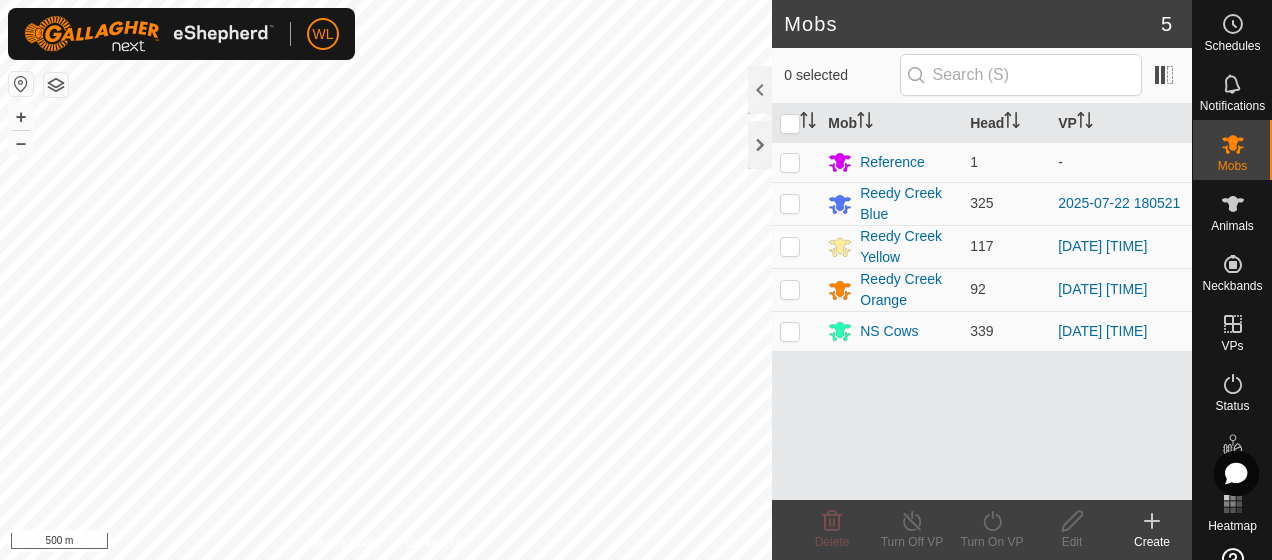 click 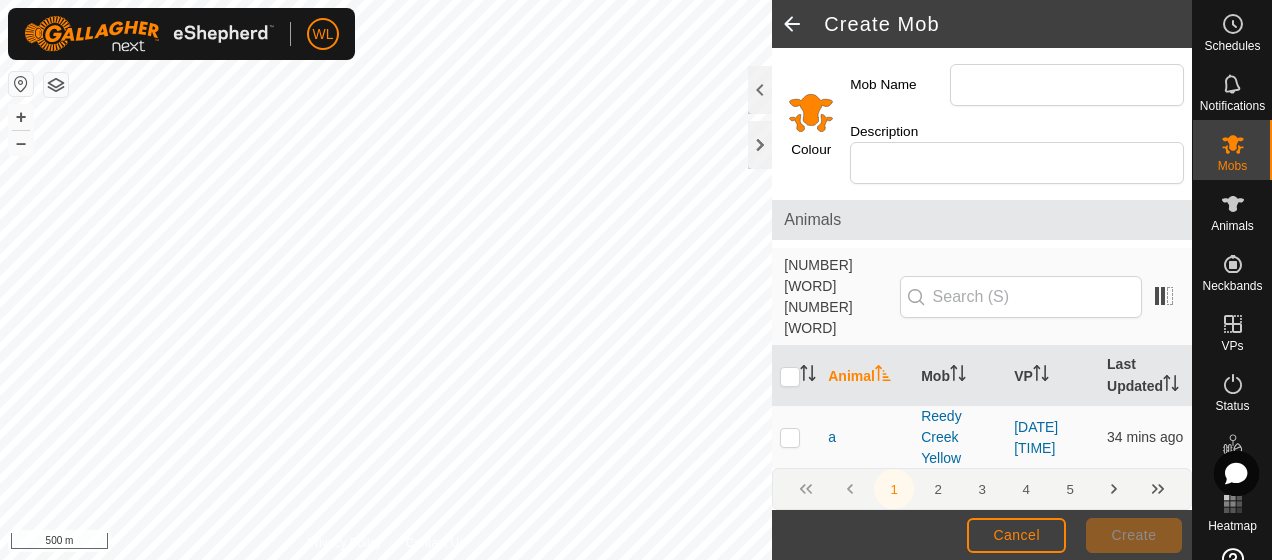 click 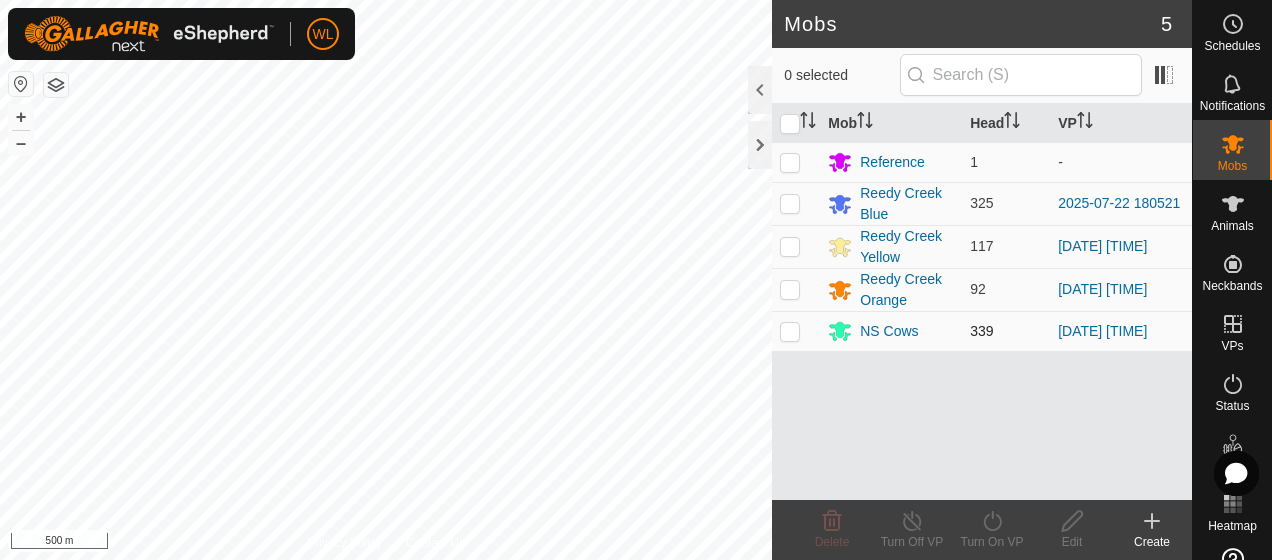 click at bounding box center [790, 331] 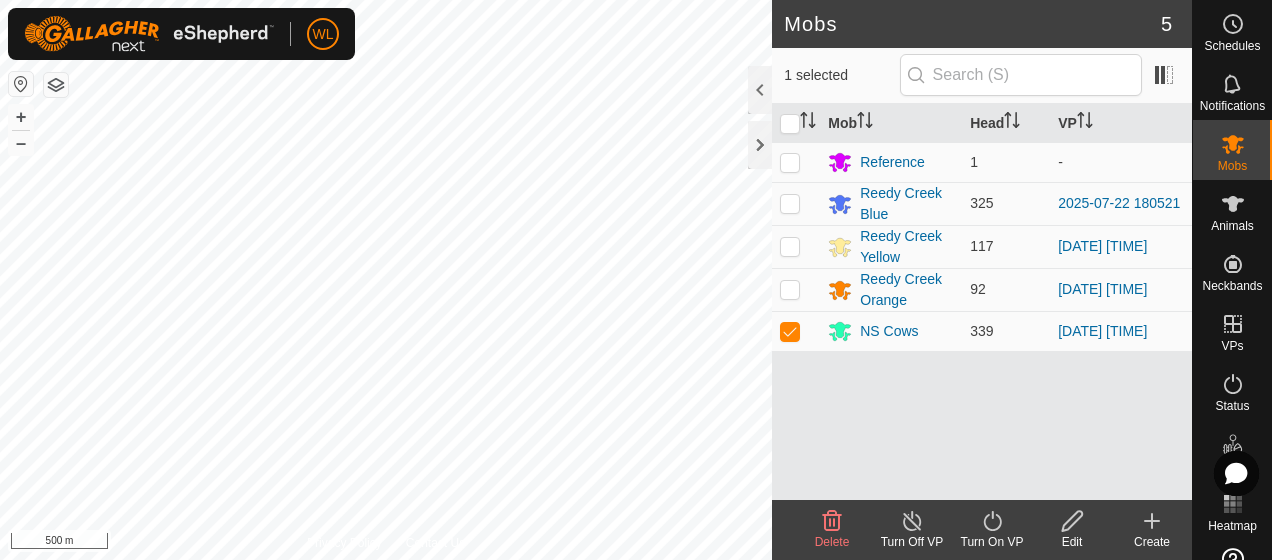 click 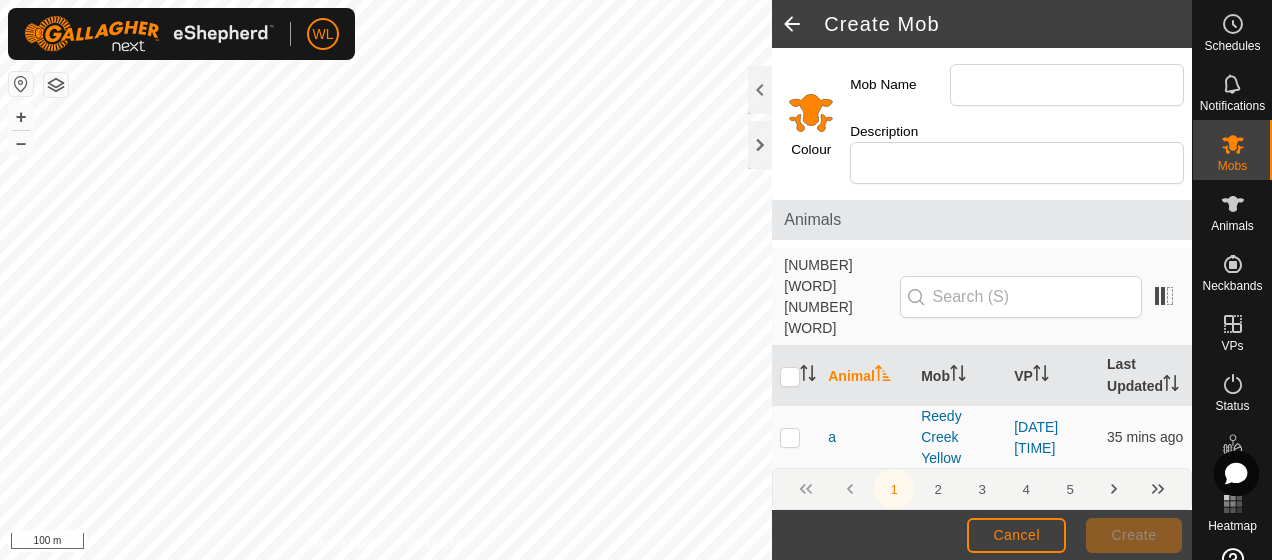 click 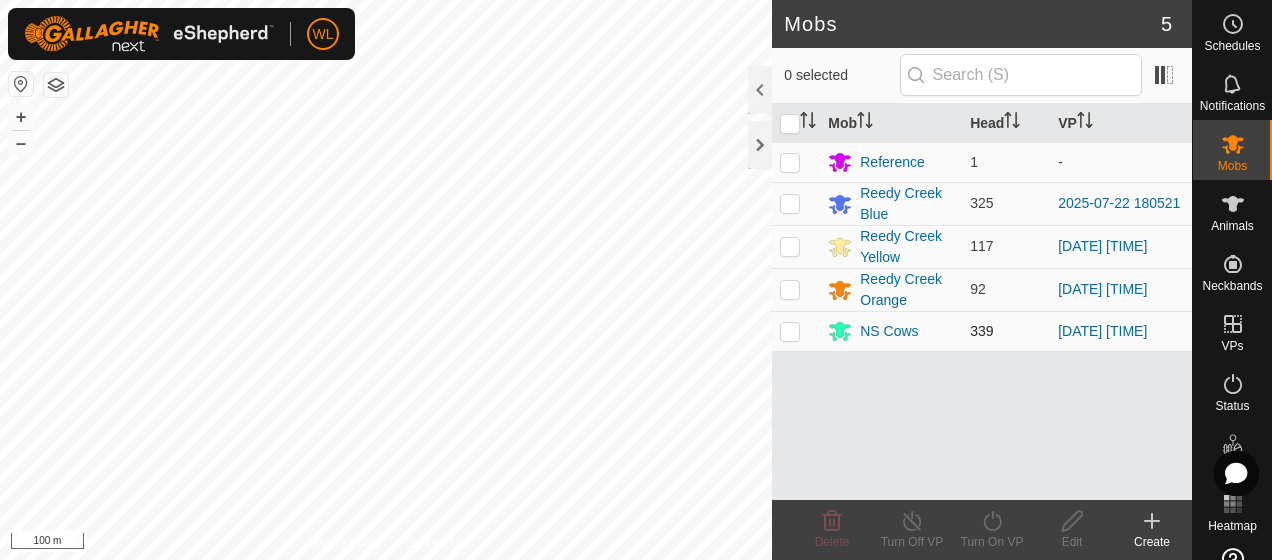 click at bounding box center [790, 331] 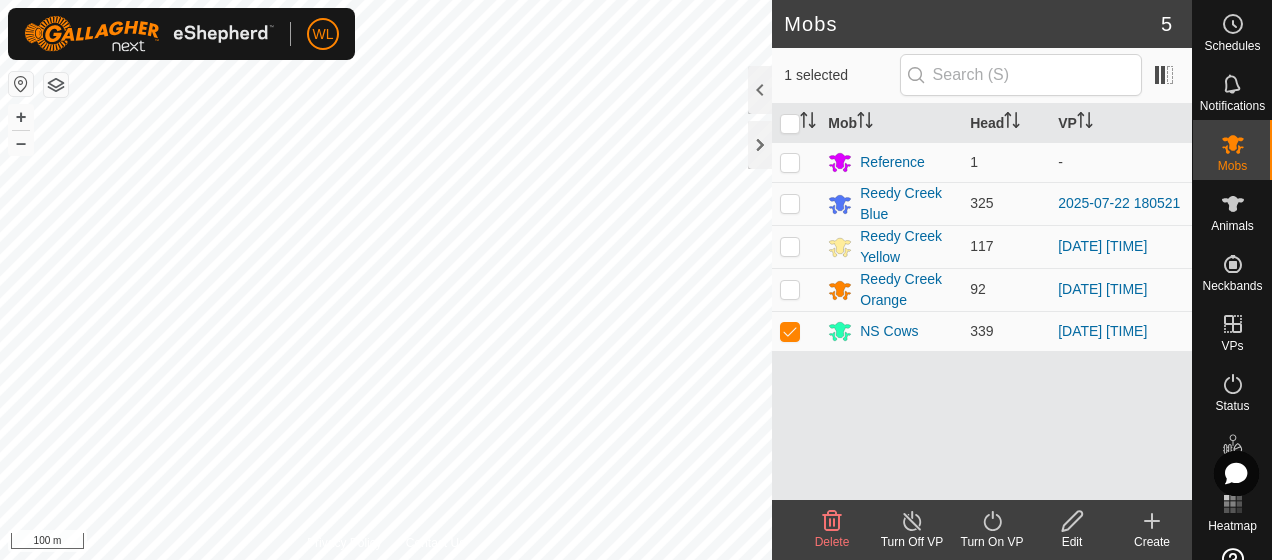 click 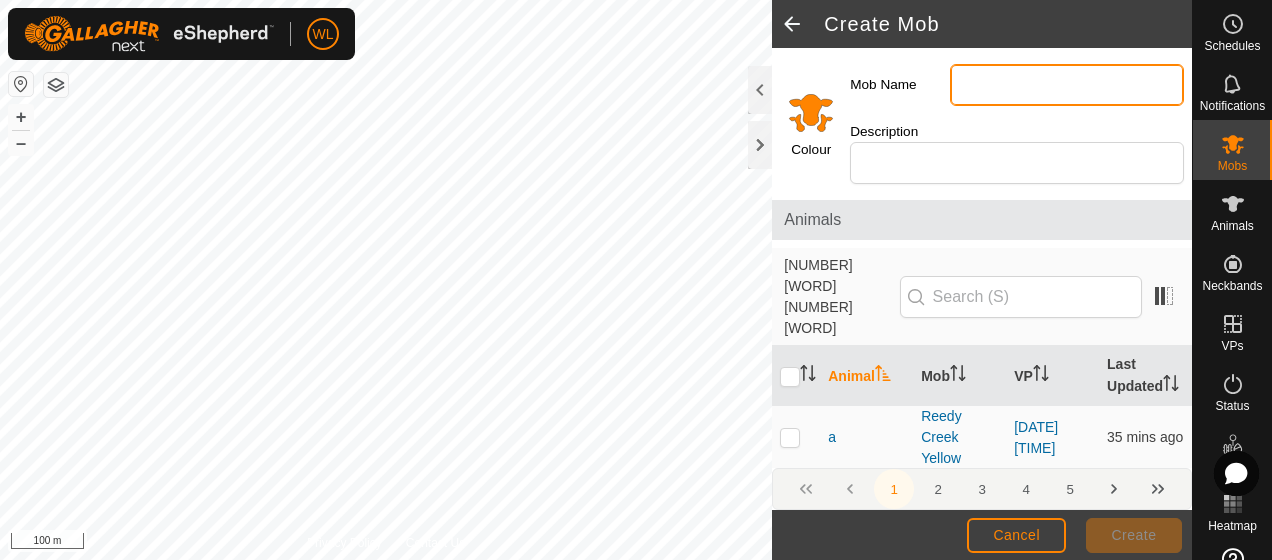 click on "Mob Name" at bounding box center (1067, 85) 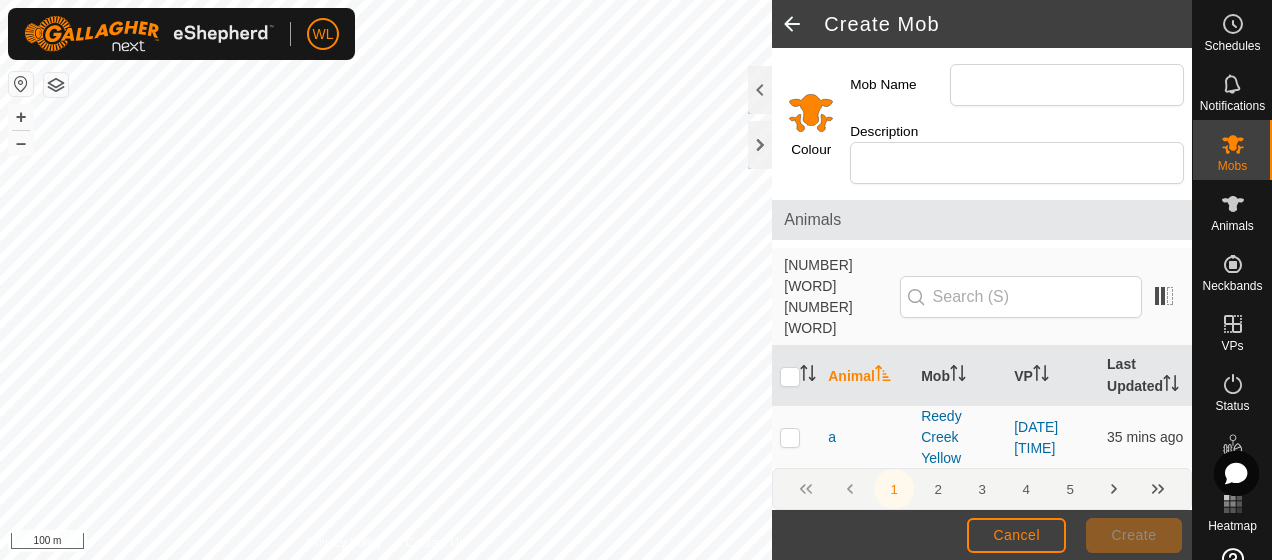 click 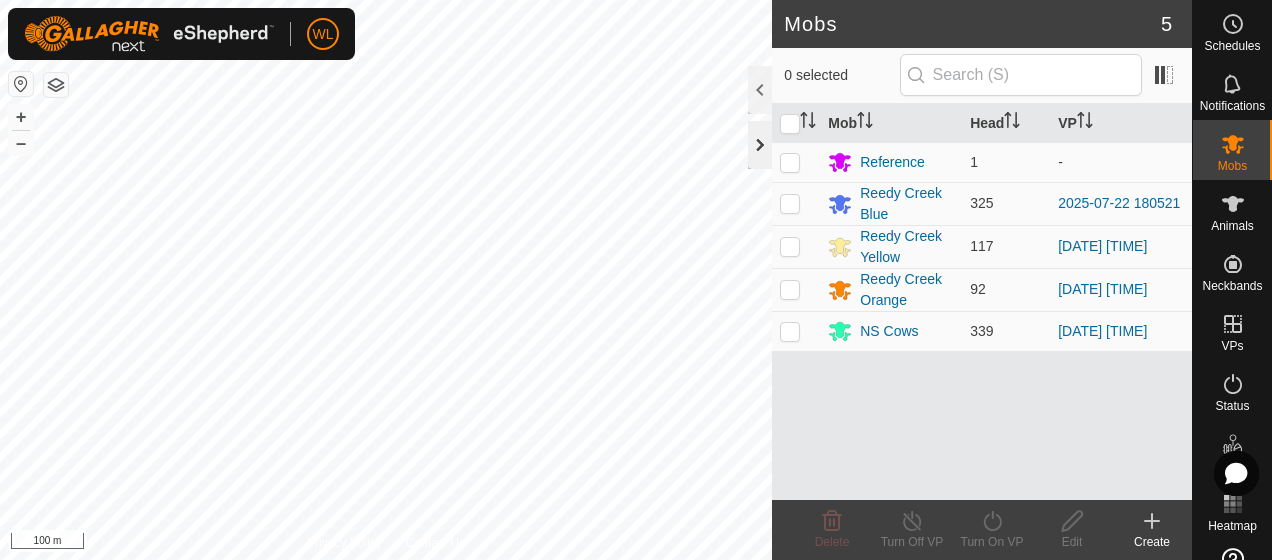 click 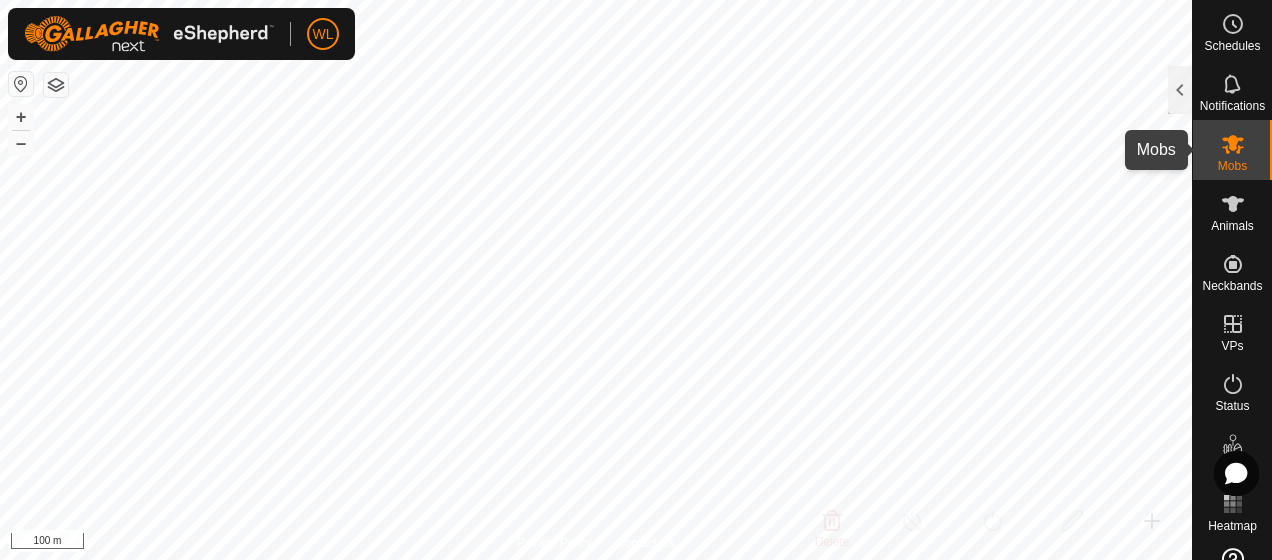 click 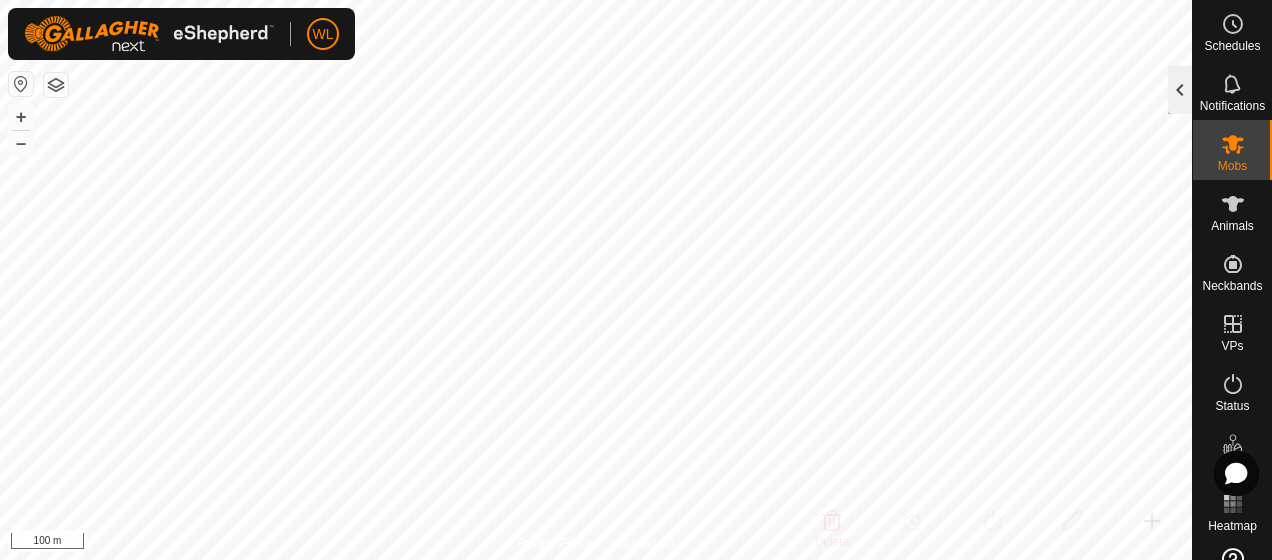 click 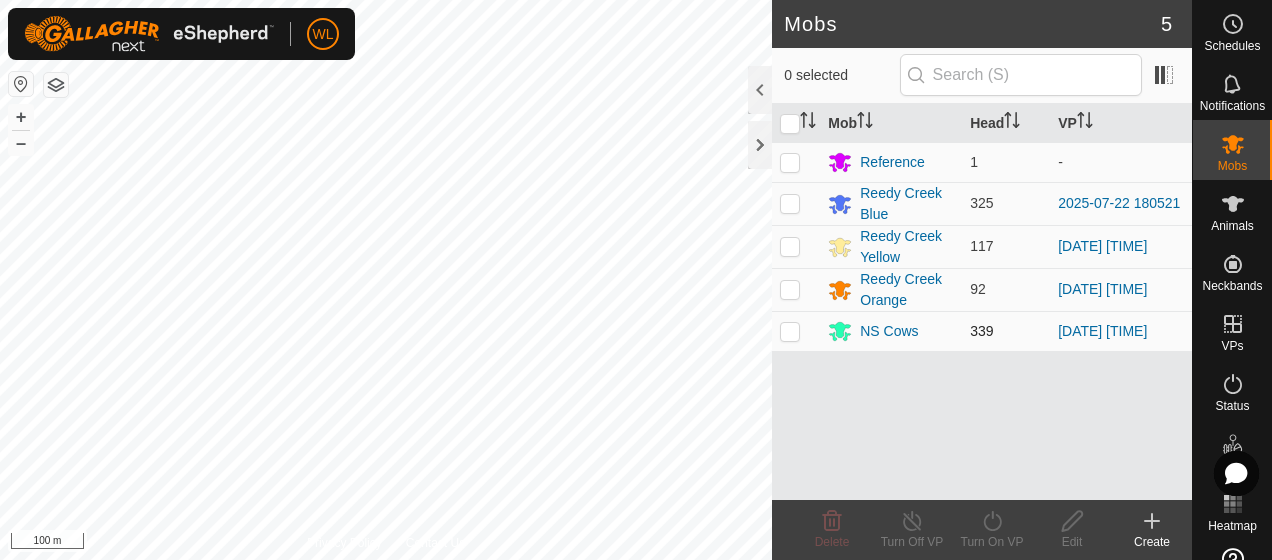 click at bounding box center [790, 331] 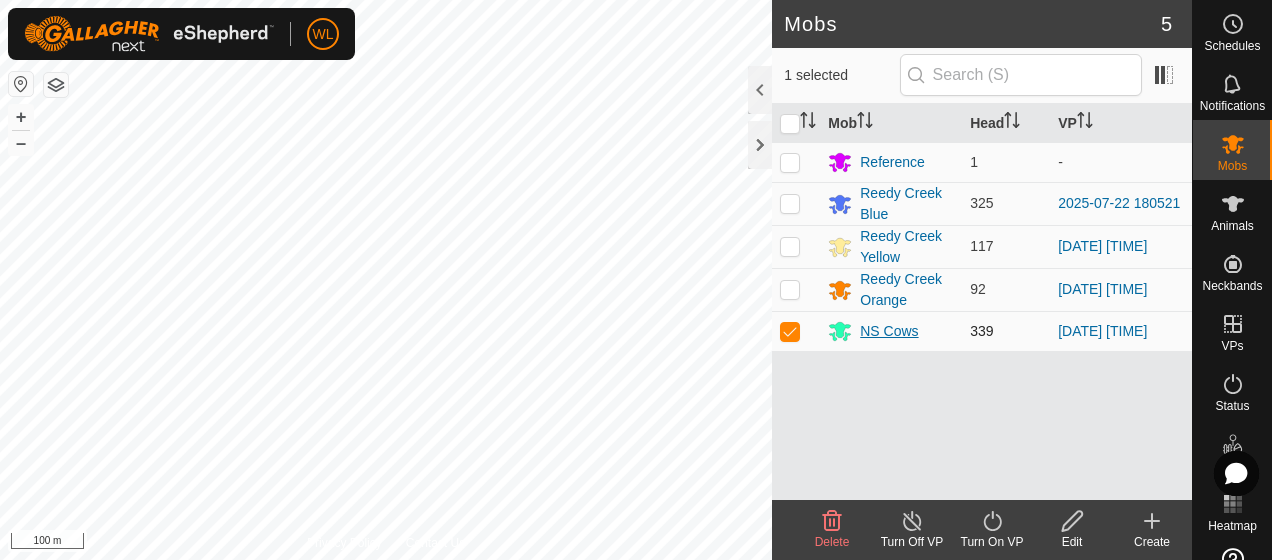 click on "NS Cows" at bounding box center [889, 331] 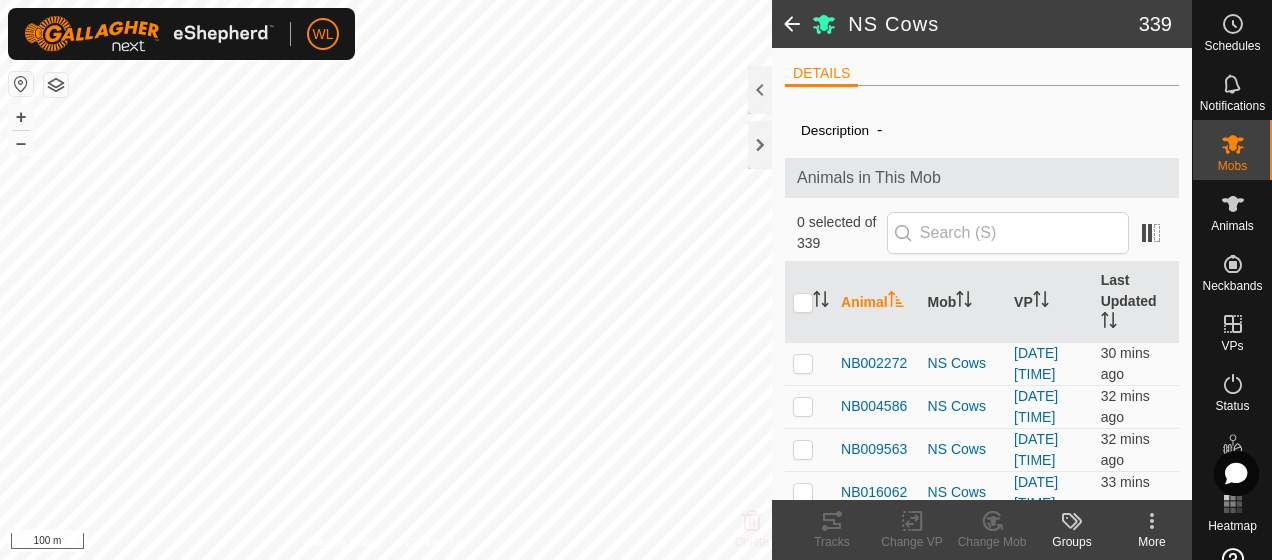 click 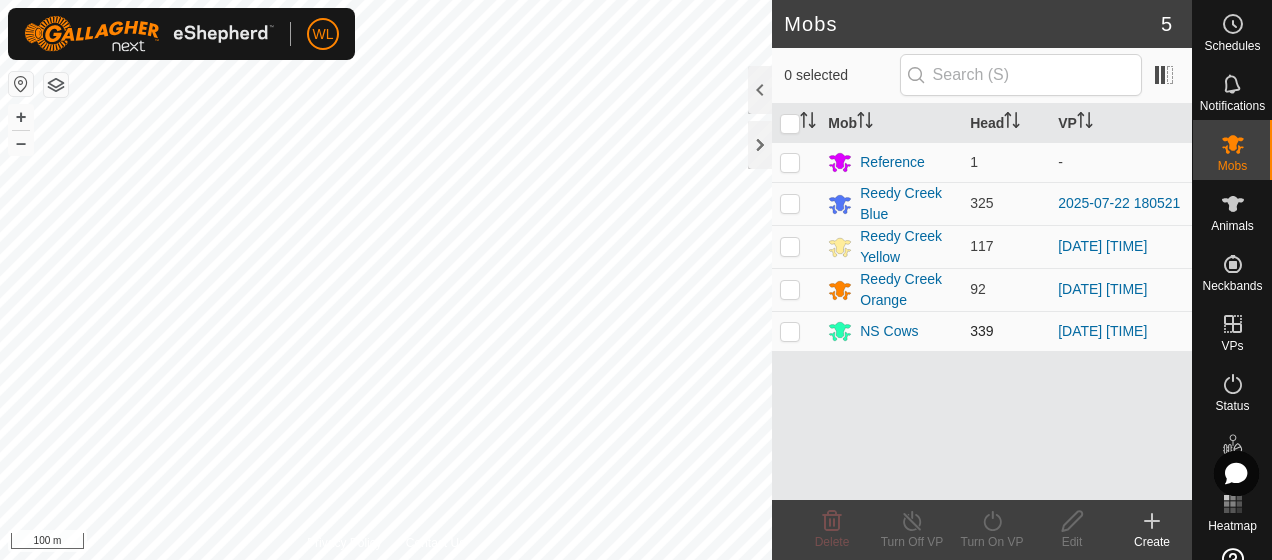 click at bounding box center (796, 331) 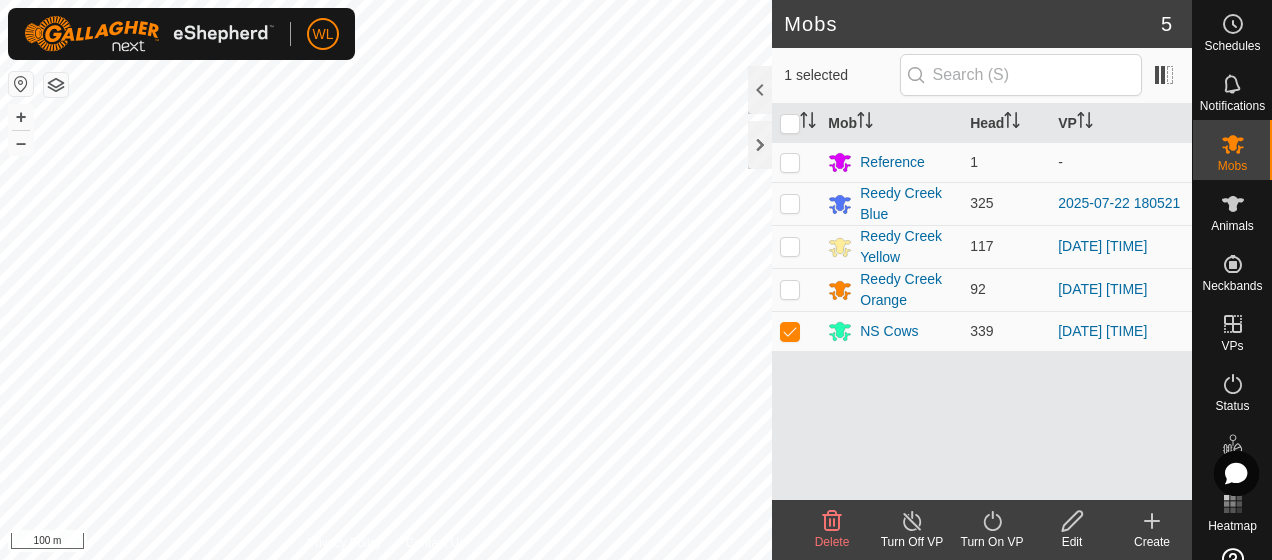 click on "Create" 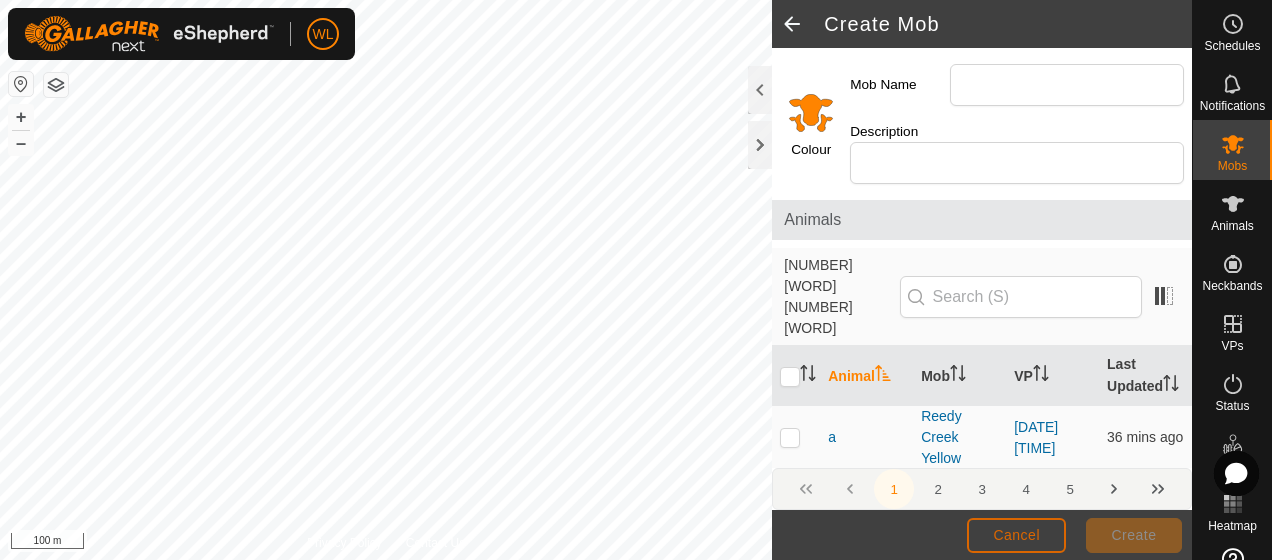 click on "Cancel" 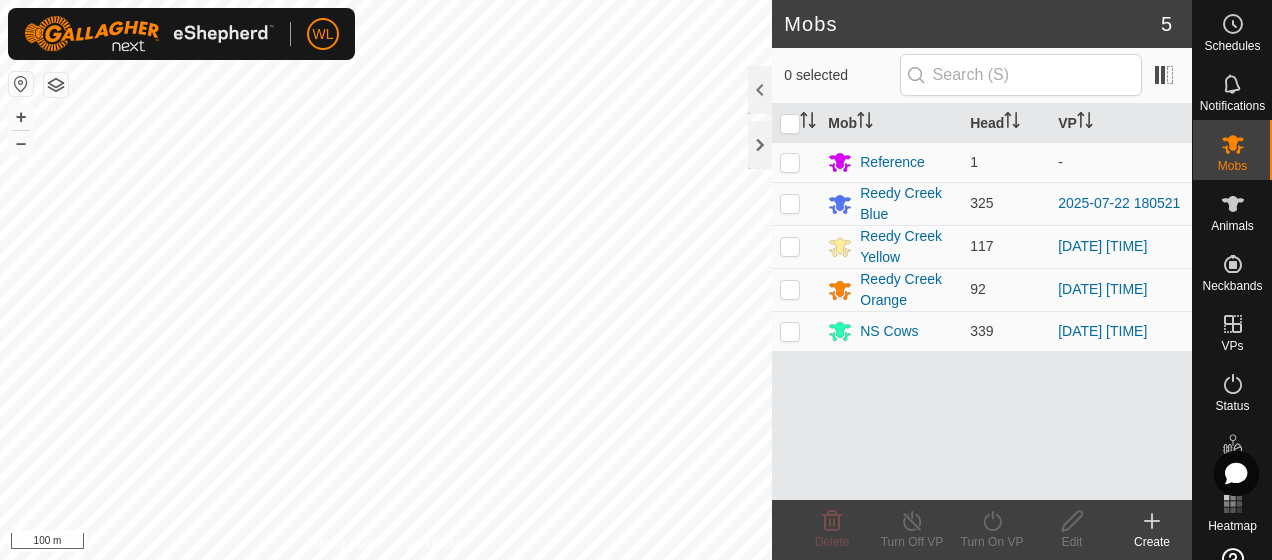 click 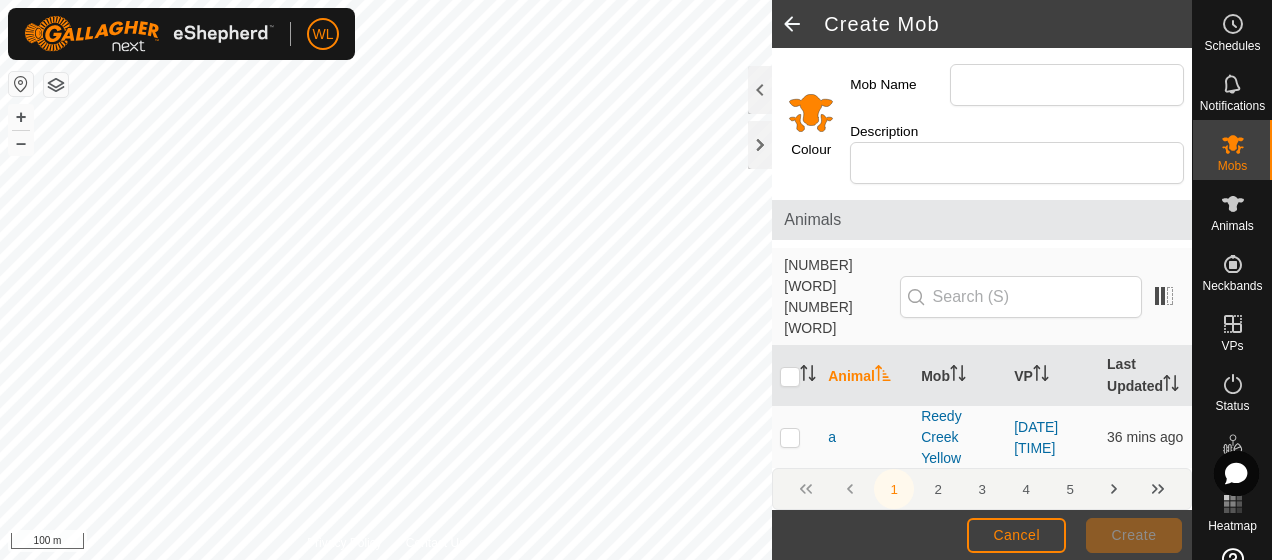 click 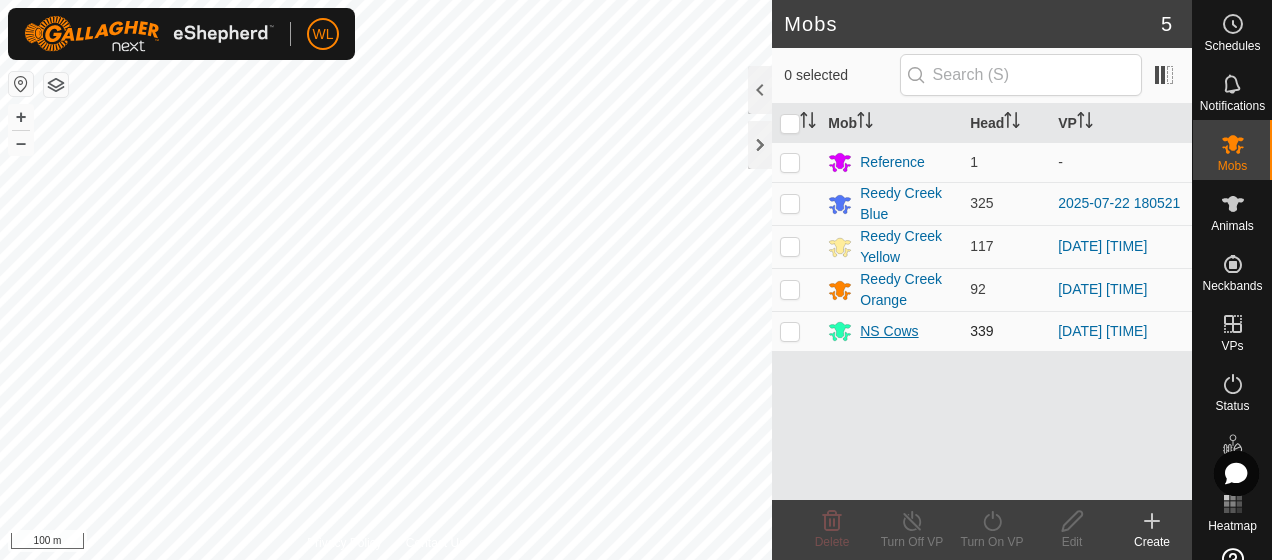 click on "NS Cows" at bounding box center [889, 331] 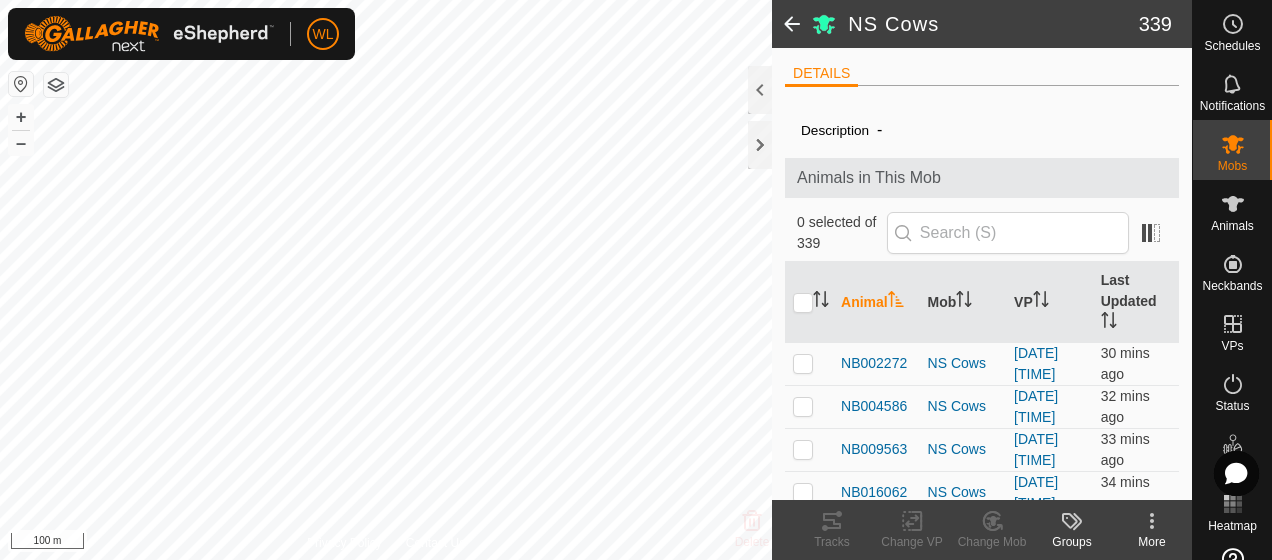 click 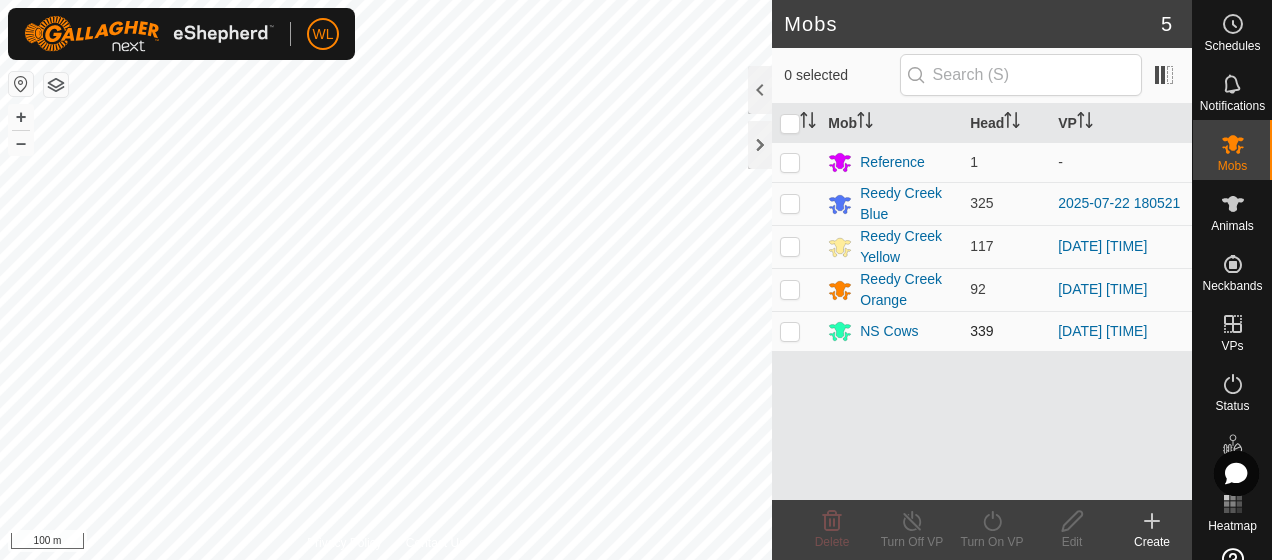 click at bounding box center [790, 331] 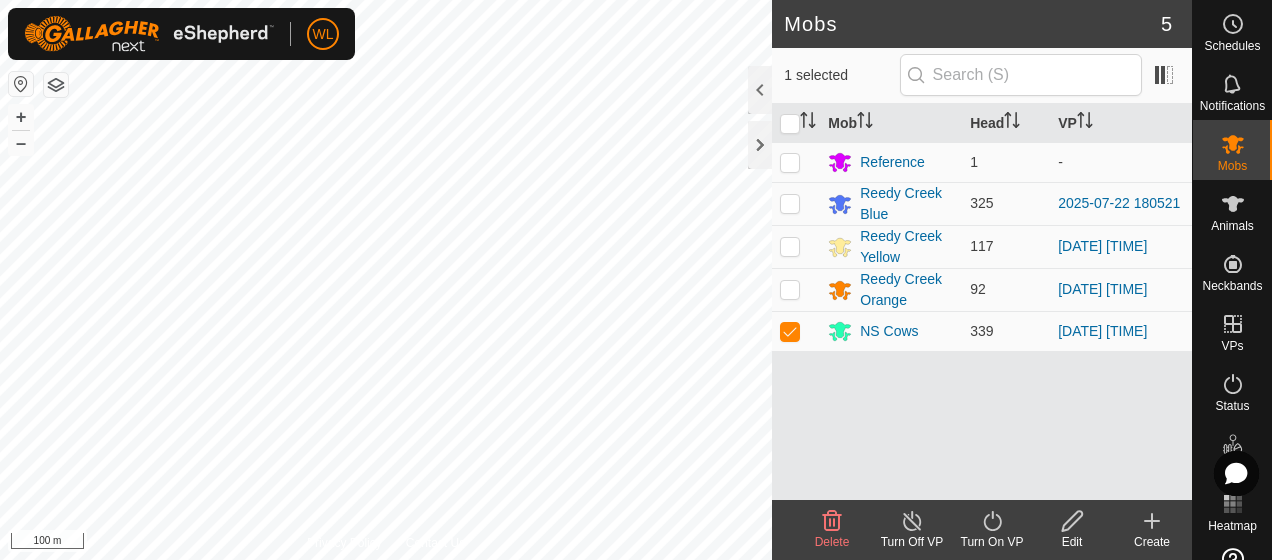 click 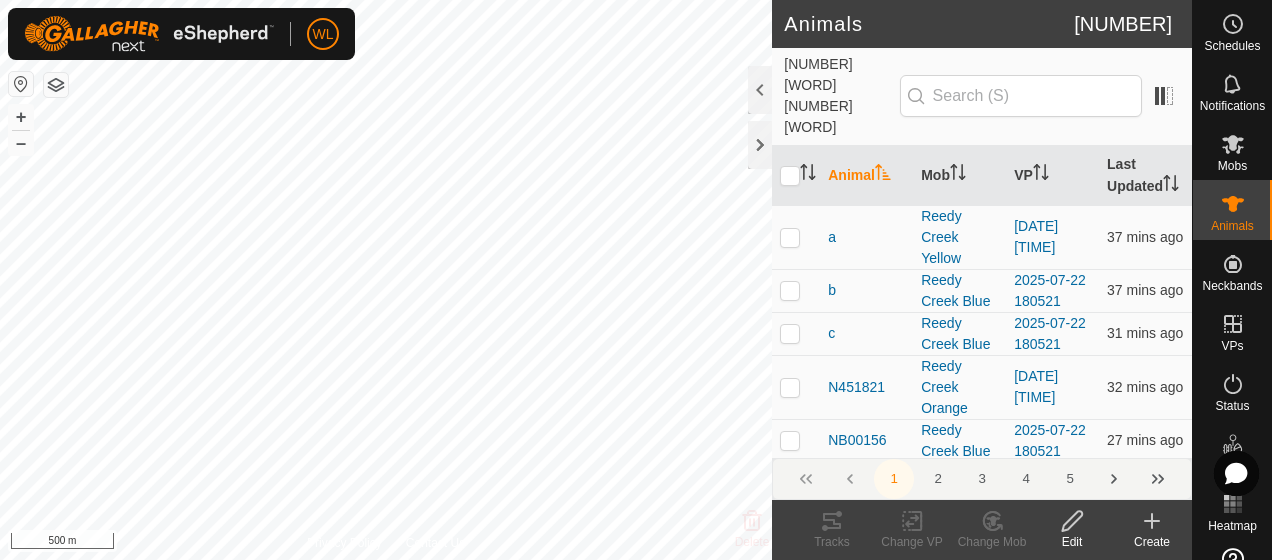 click 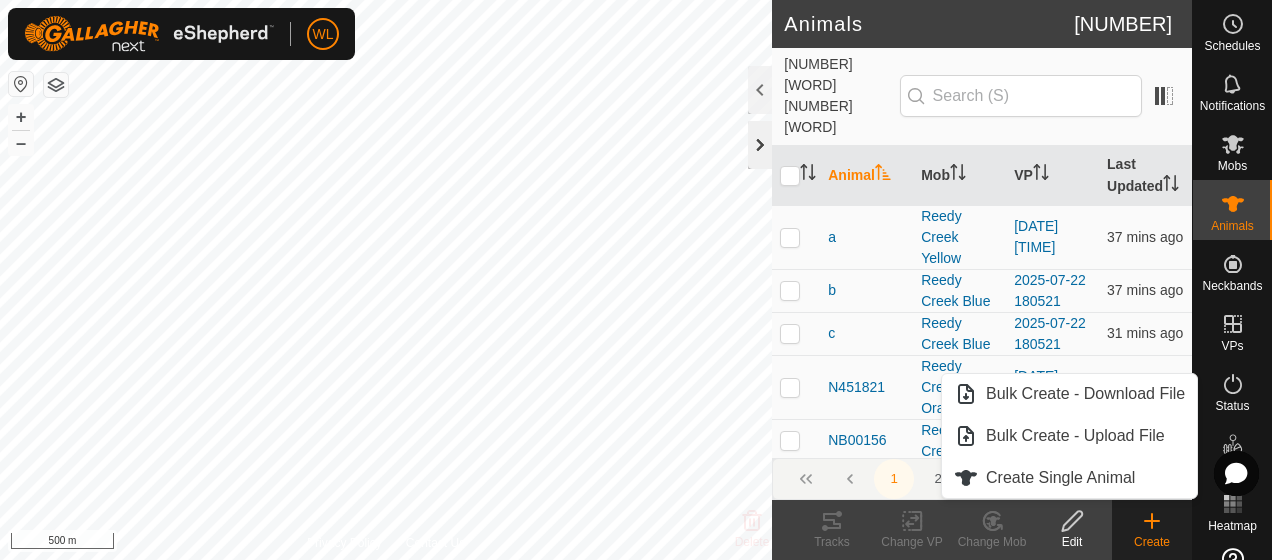 click 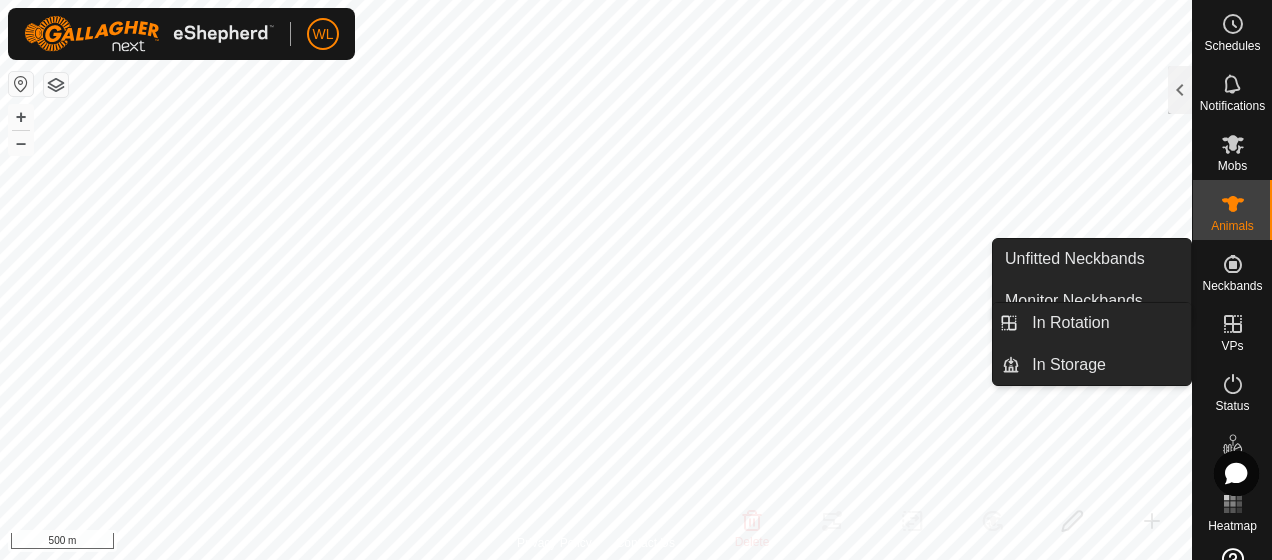 click on "VPs" at bounding box center [1232, 346] 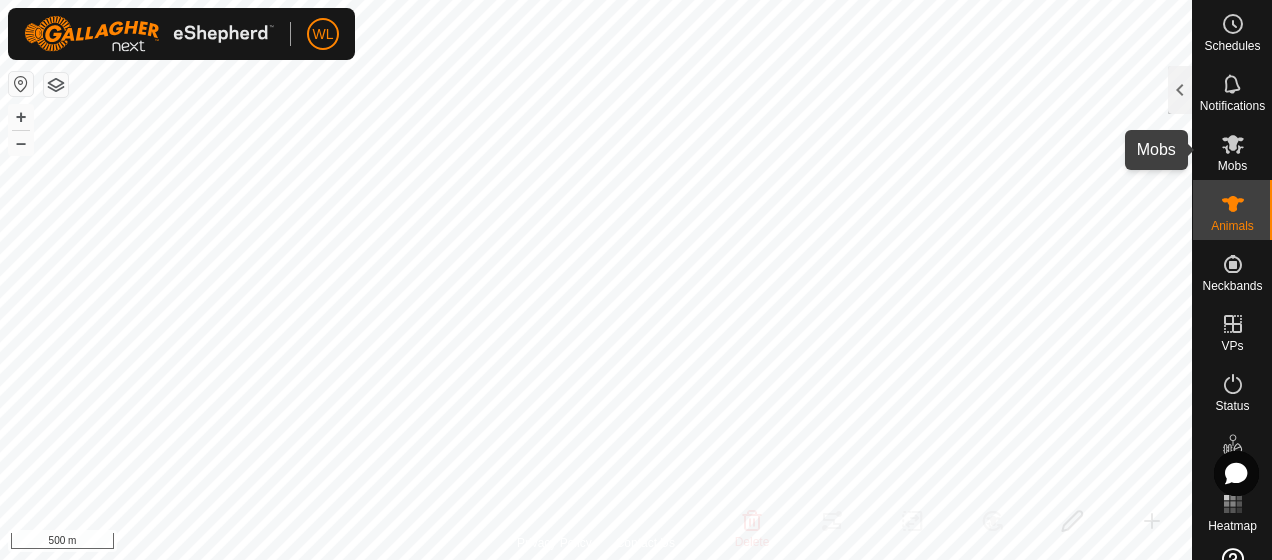 click at bounding box center [1233, 144] 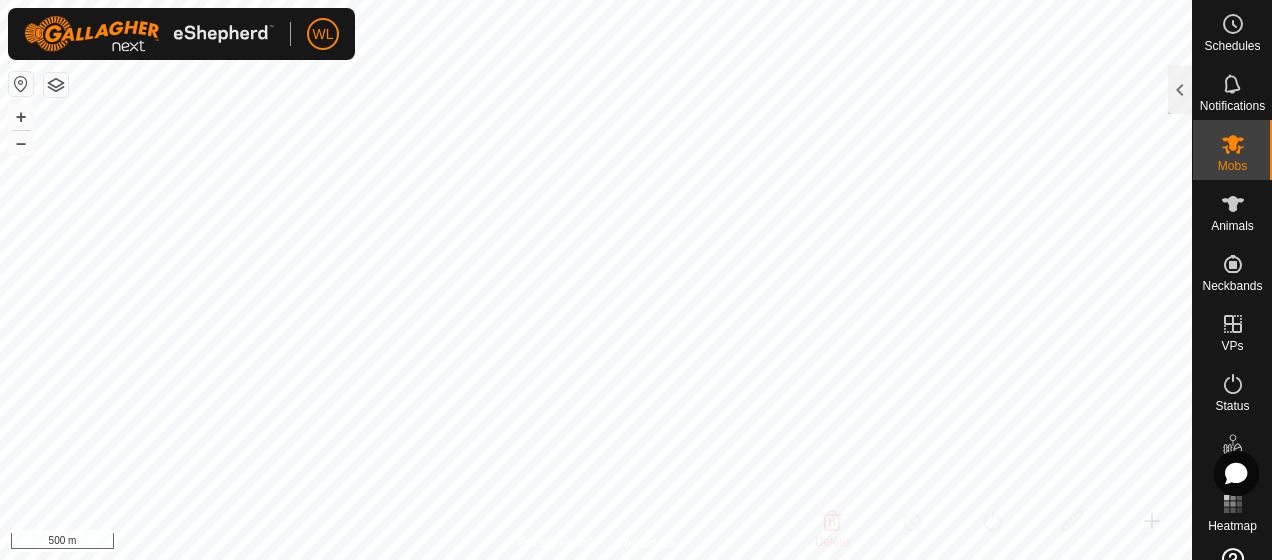 click 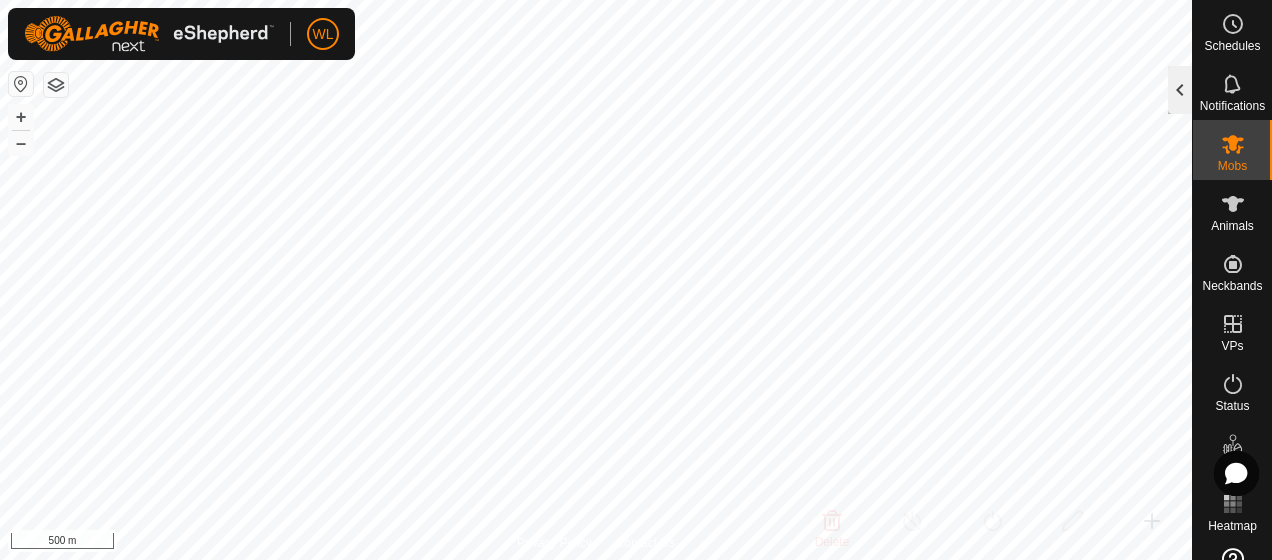 click 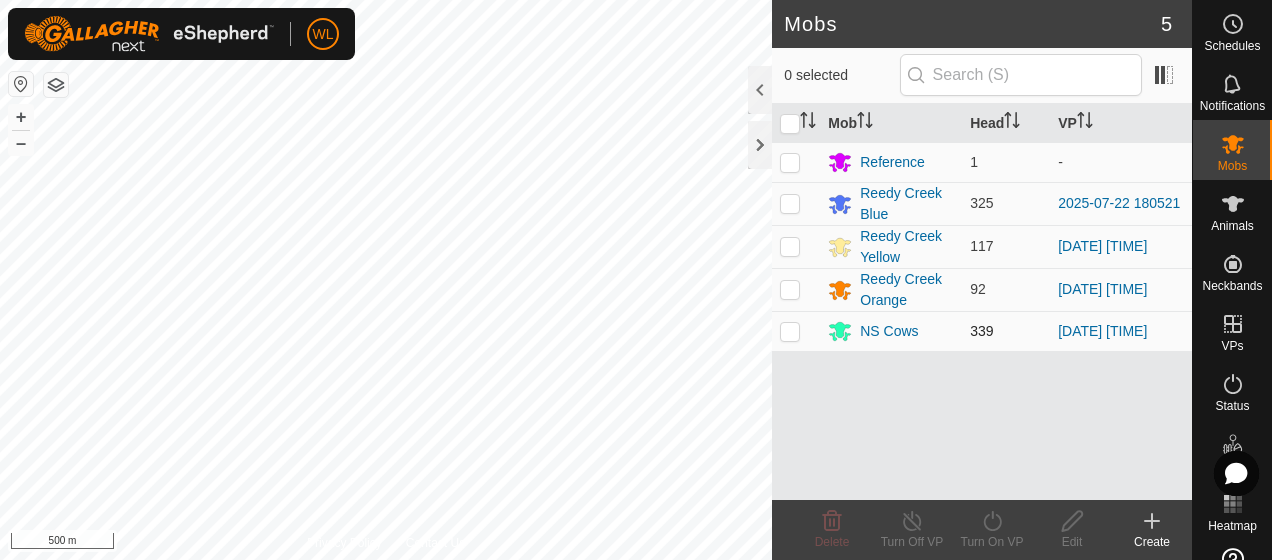 click at bounding box center [790, 331] 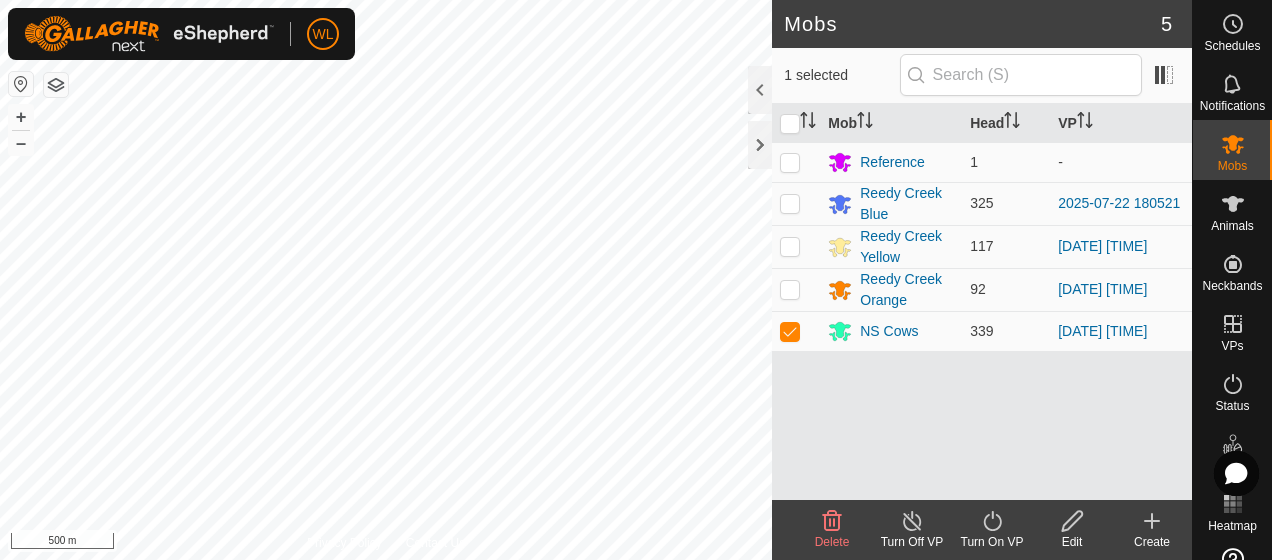 click on "Create" 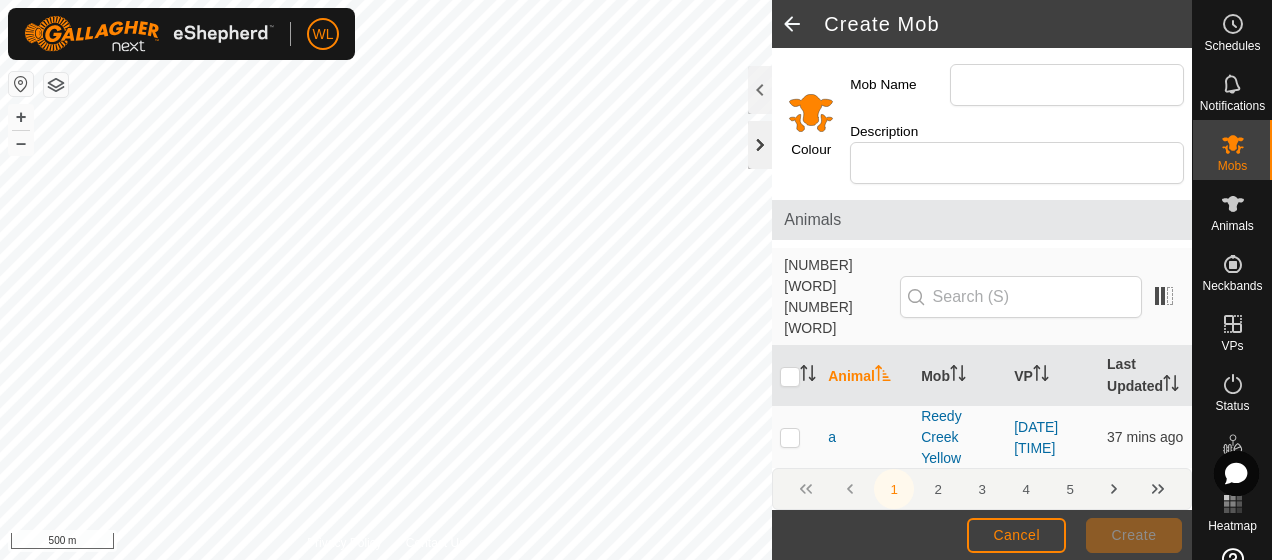 click 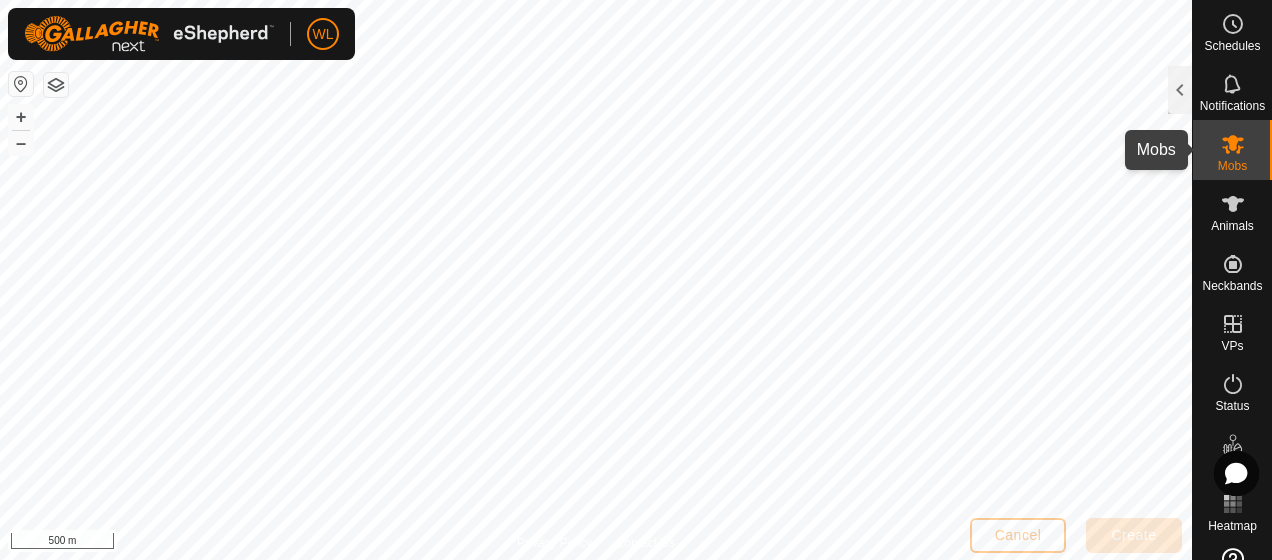 click on "Mobs" at bounding box center [1232, 150] 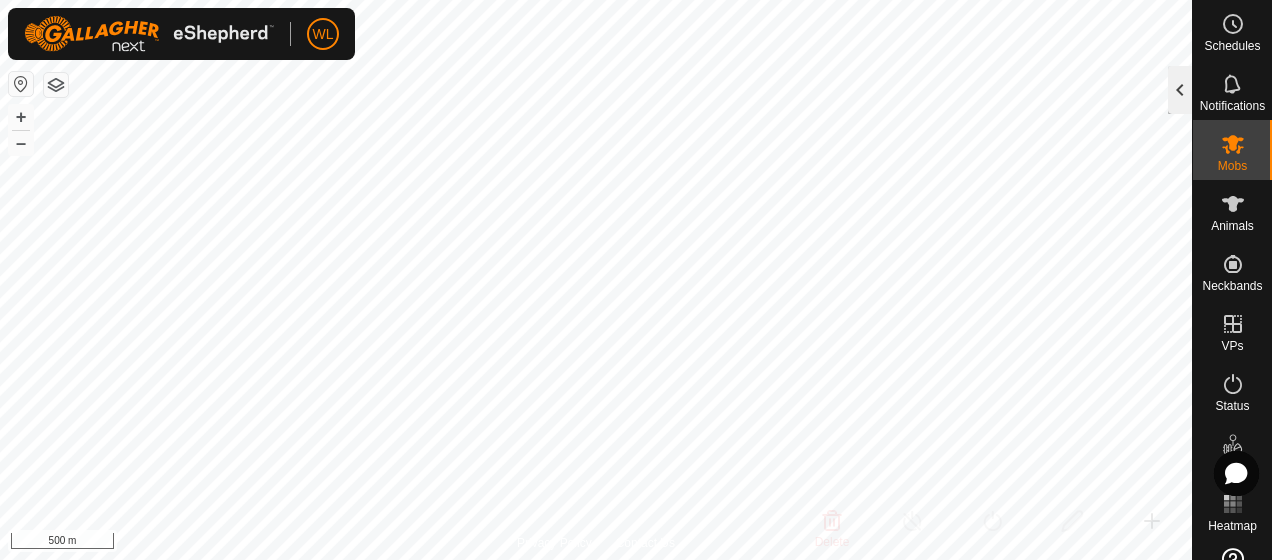 click 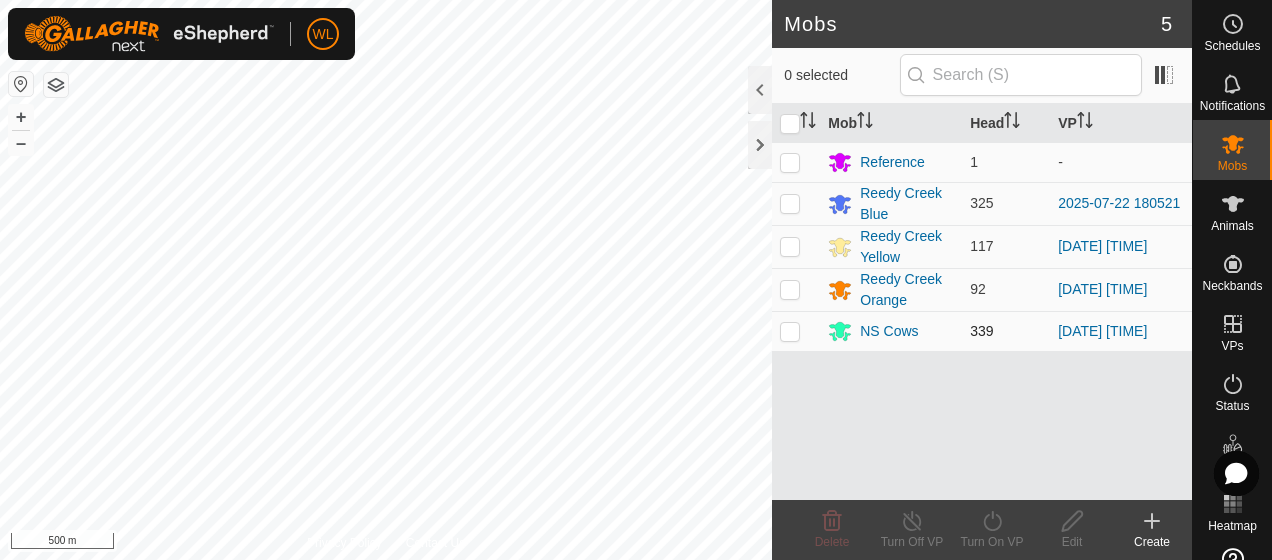 click at bounding box center (790, 331) 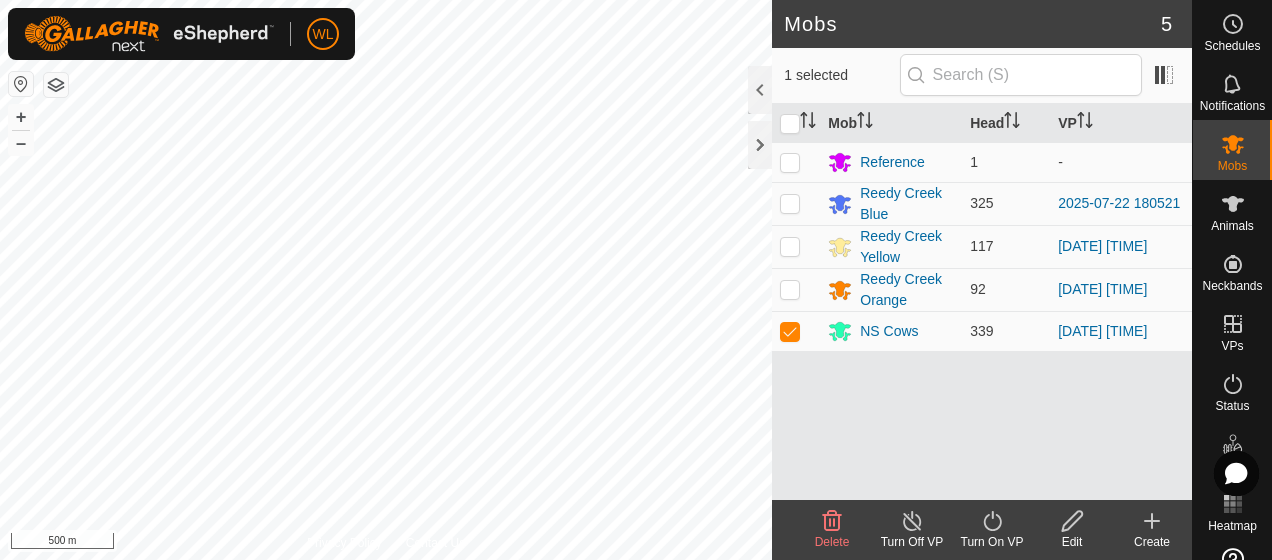 click on "Create" 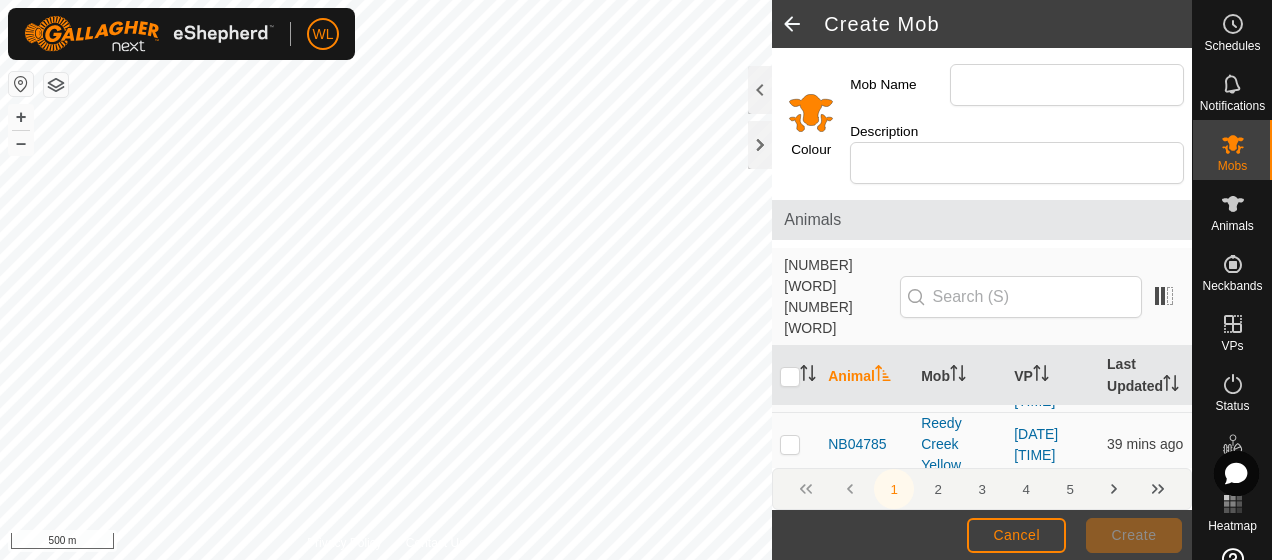 scroll, scrollTop: 2322, scrollLeft: 0, axis: vertical 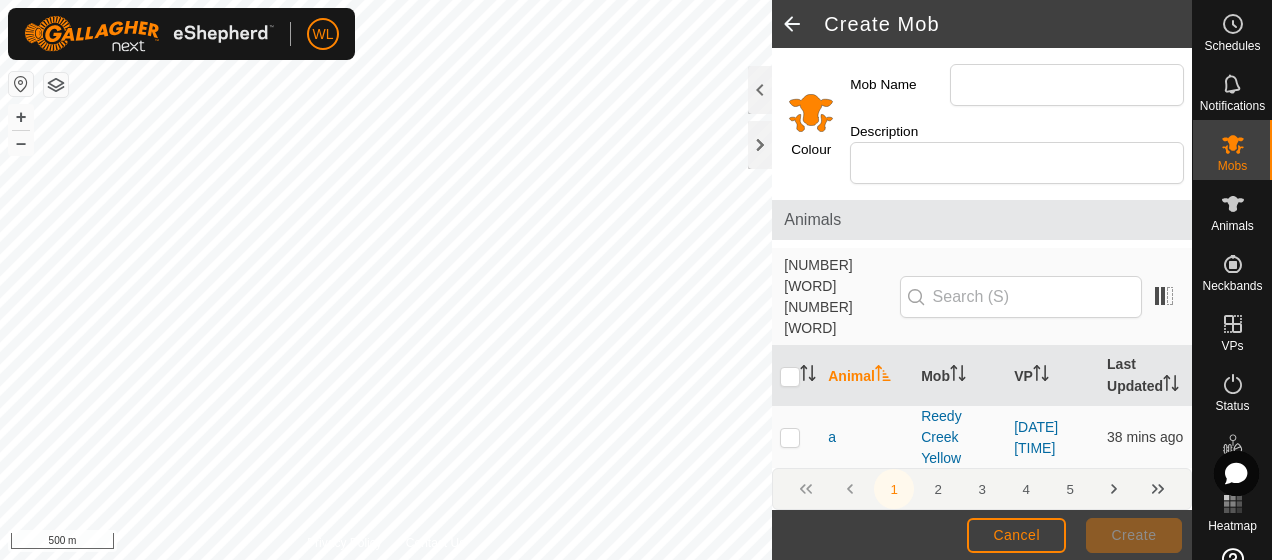click 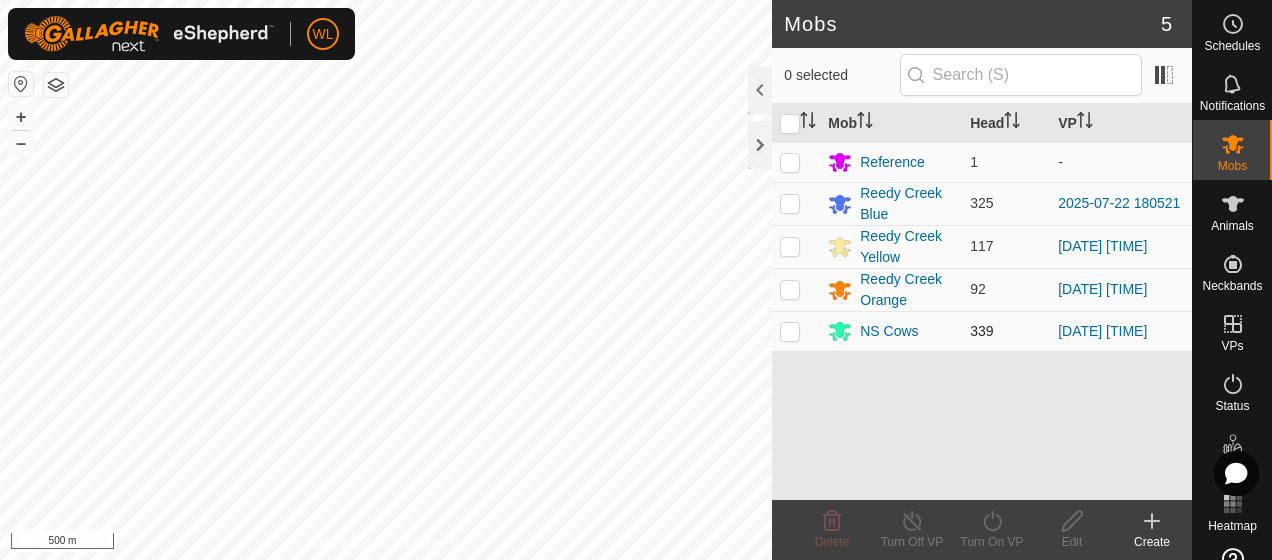 click at bounding box center [790, 331] 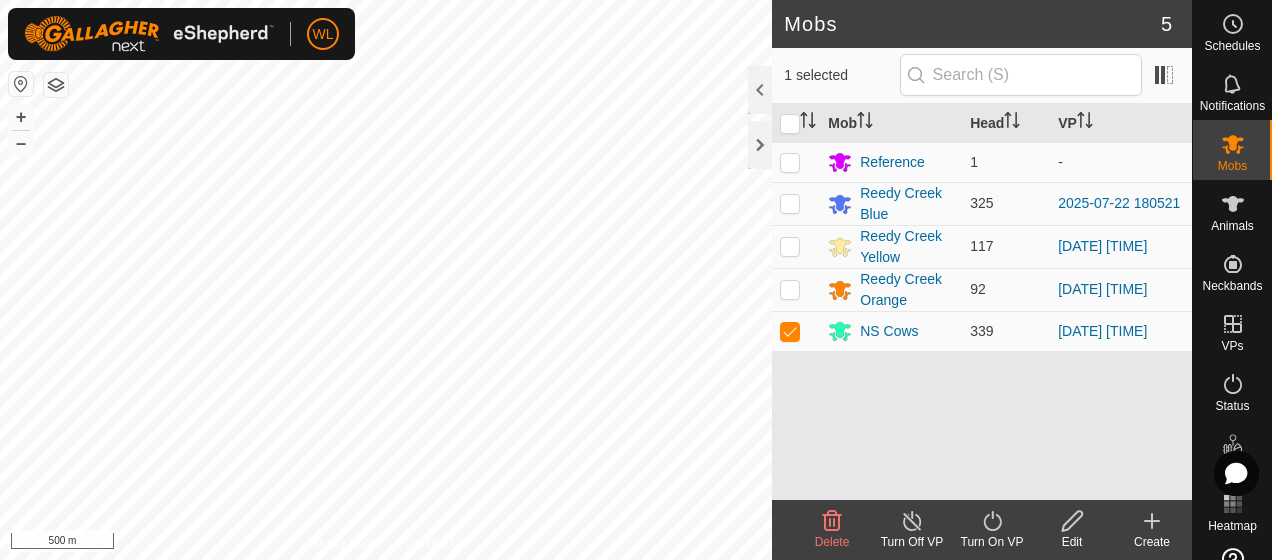 click 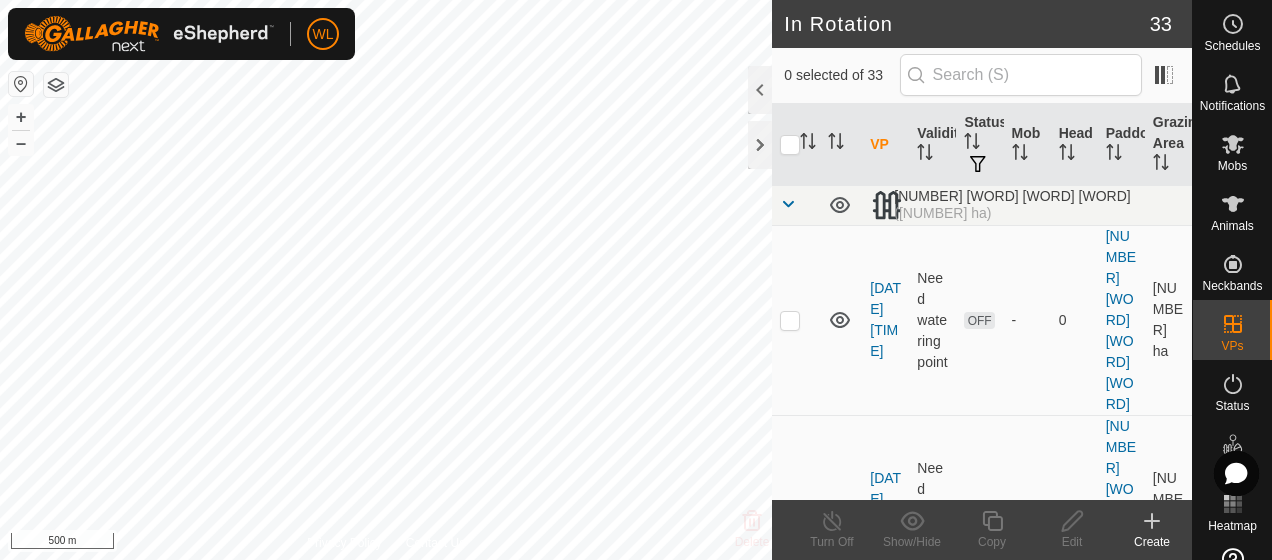checkbox on "true" 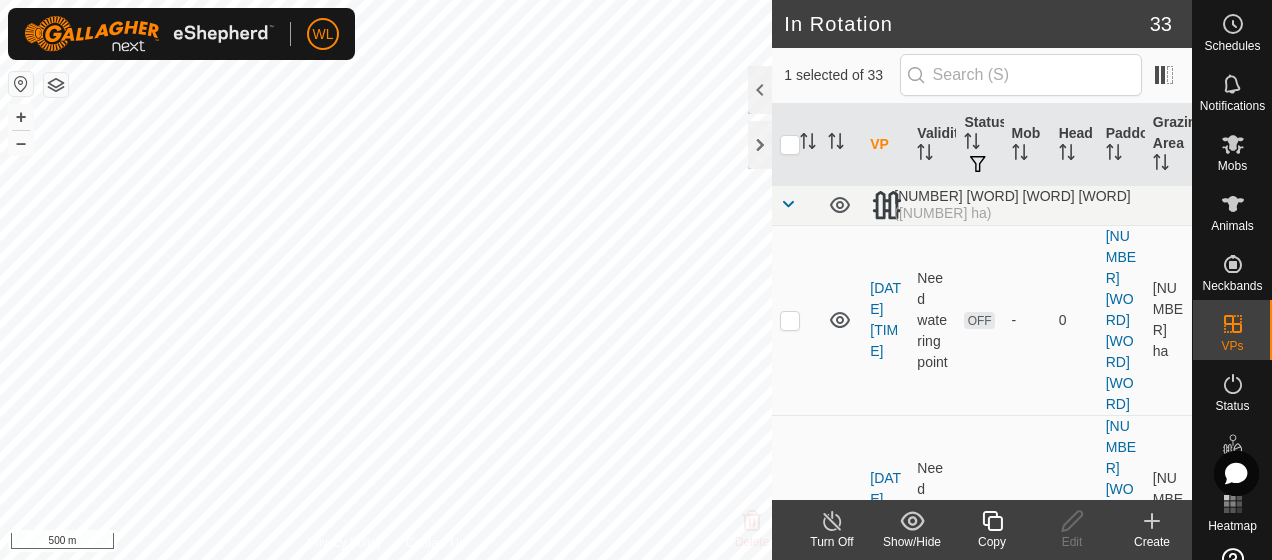 click 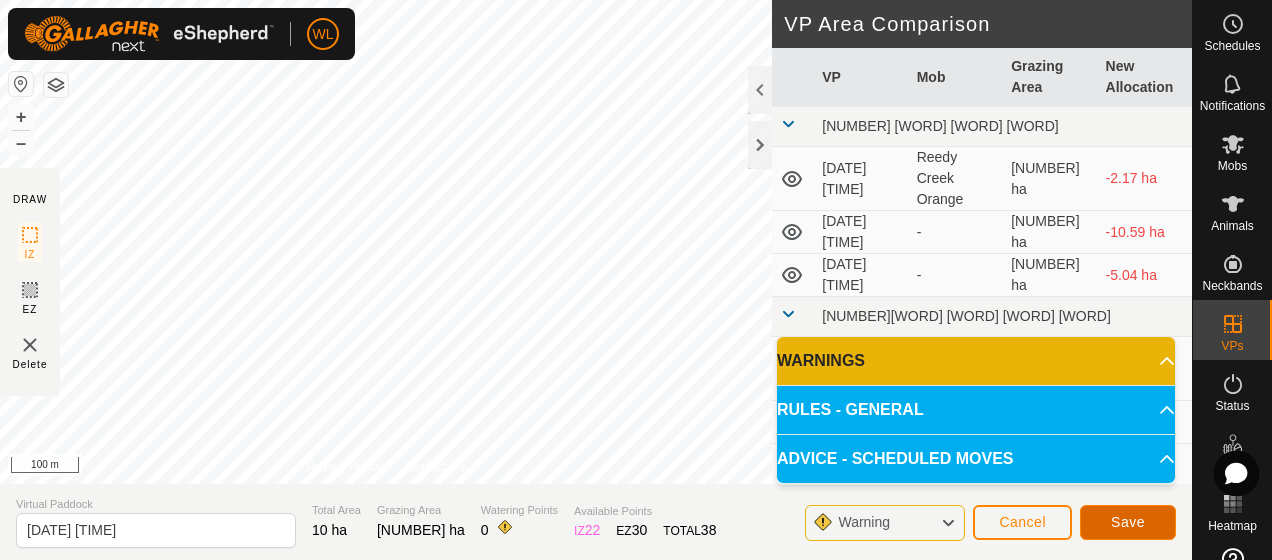 click on "Save" 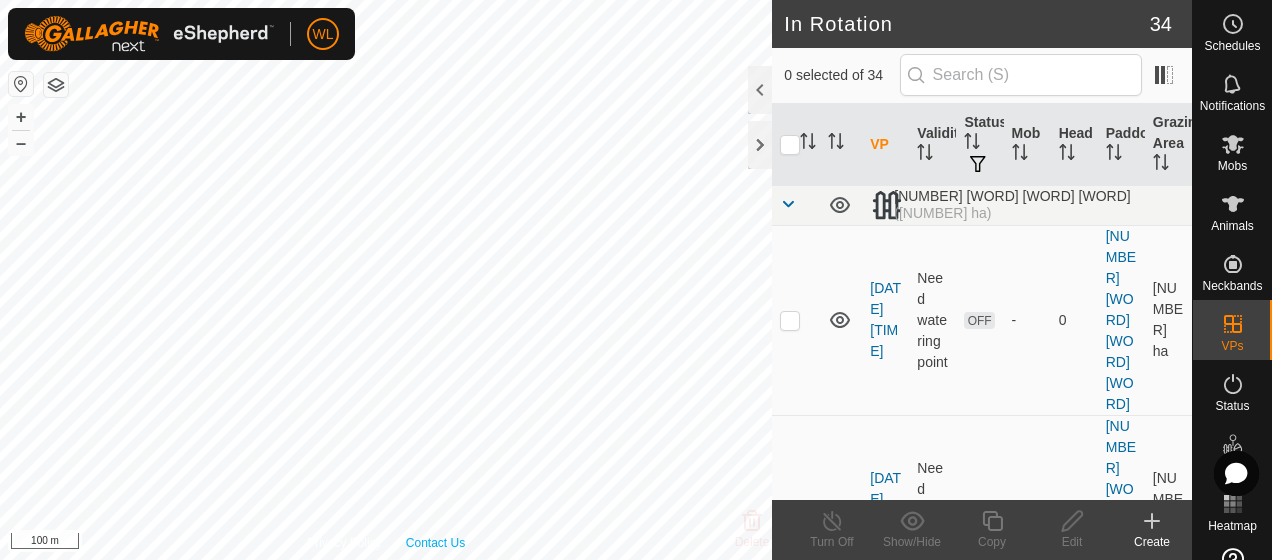 checkbox on "true" 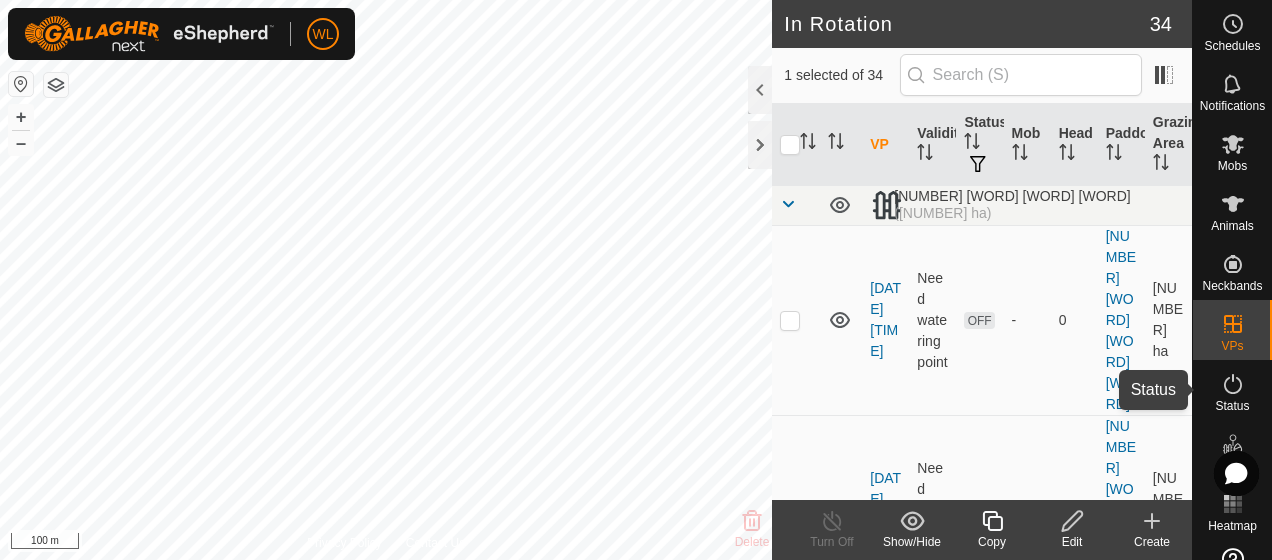 click at bounding box center [1233, 384] 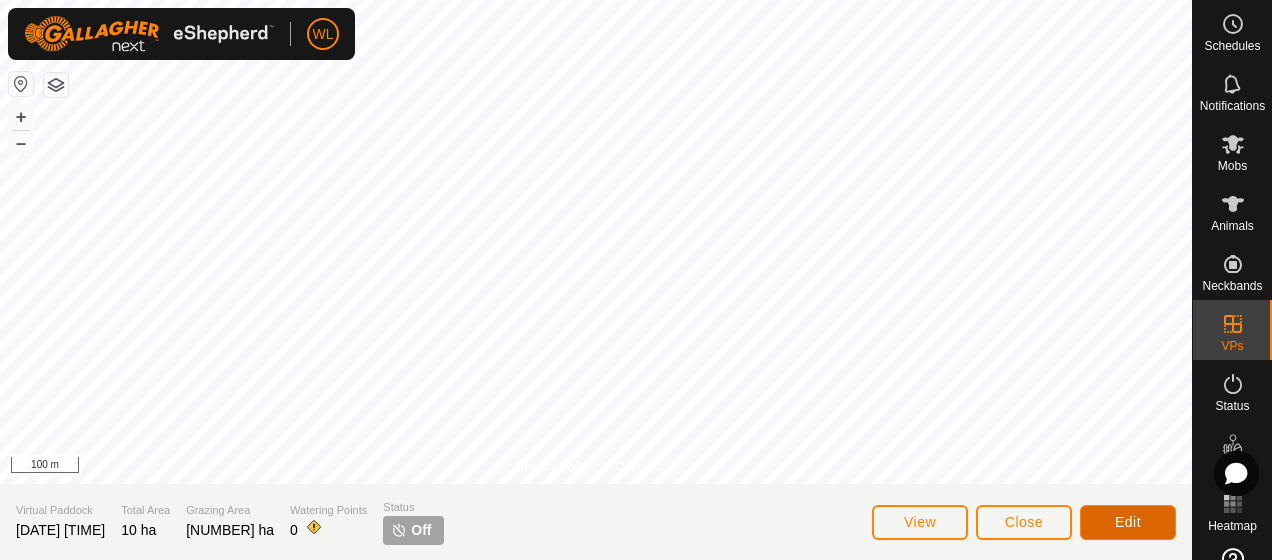 click on "Edit" 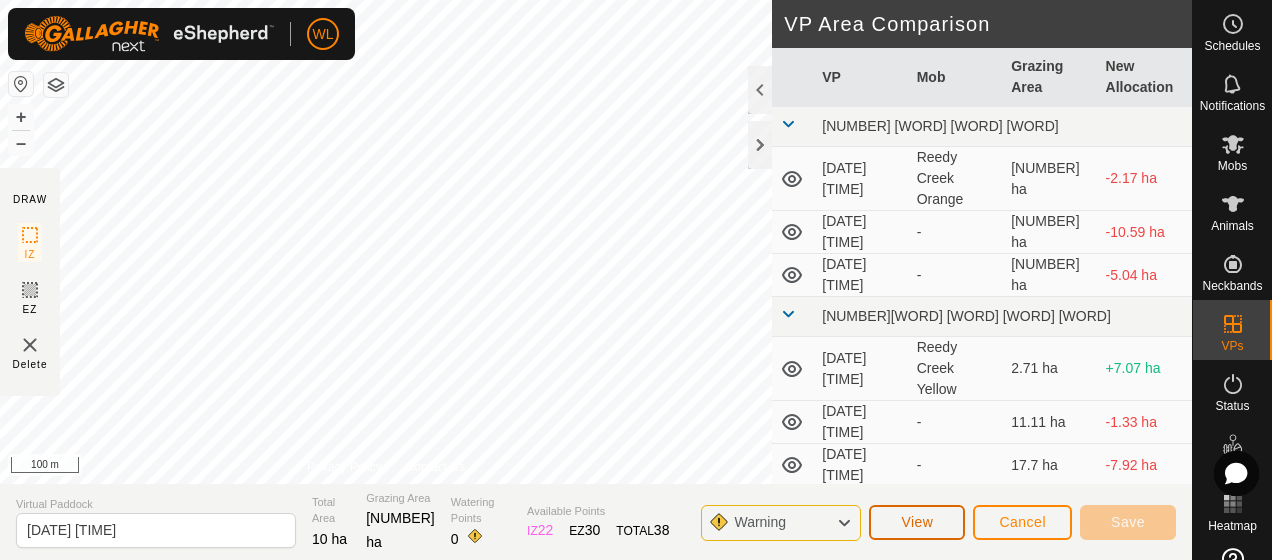 click on "View" 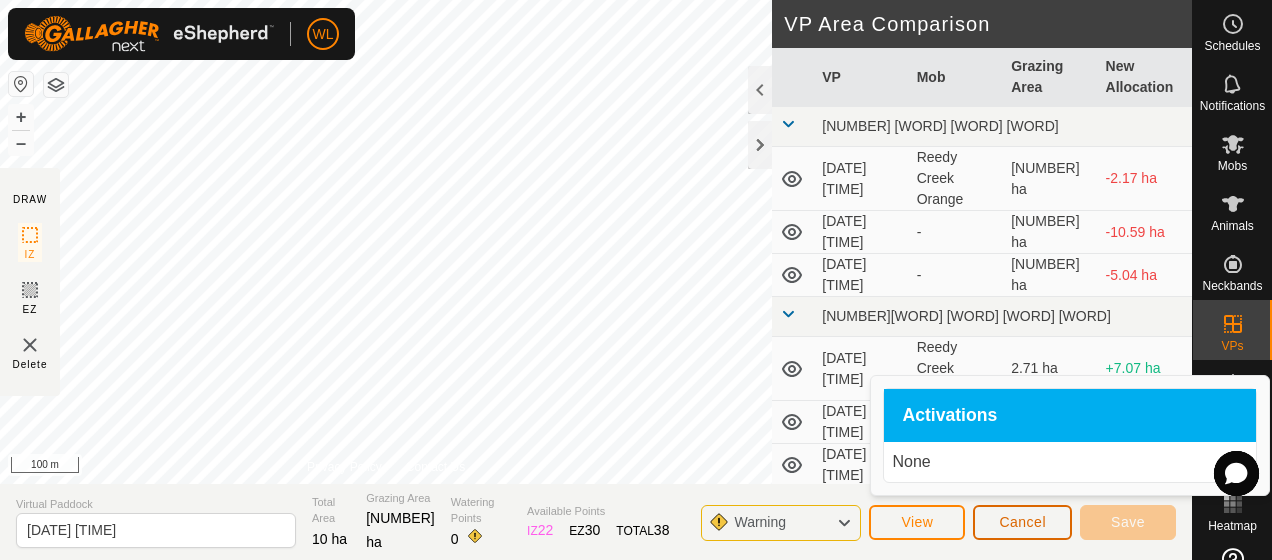 click on "Cancel" 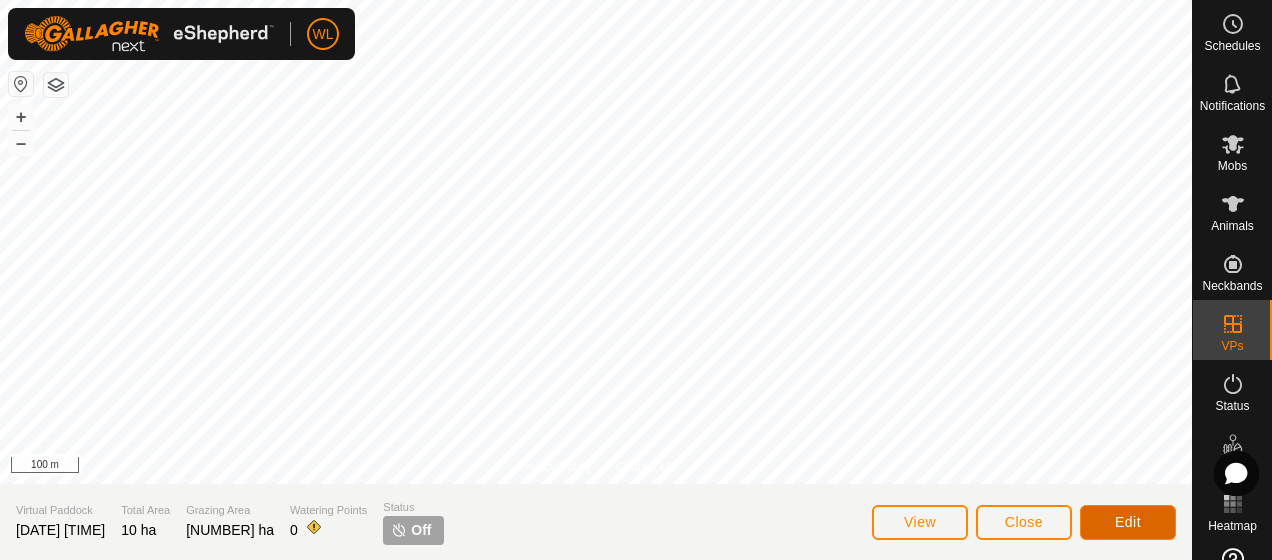 click on "Edit" 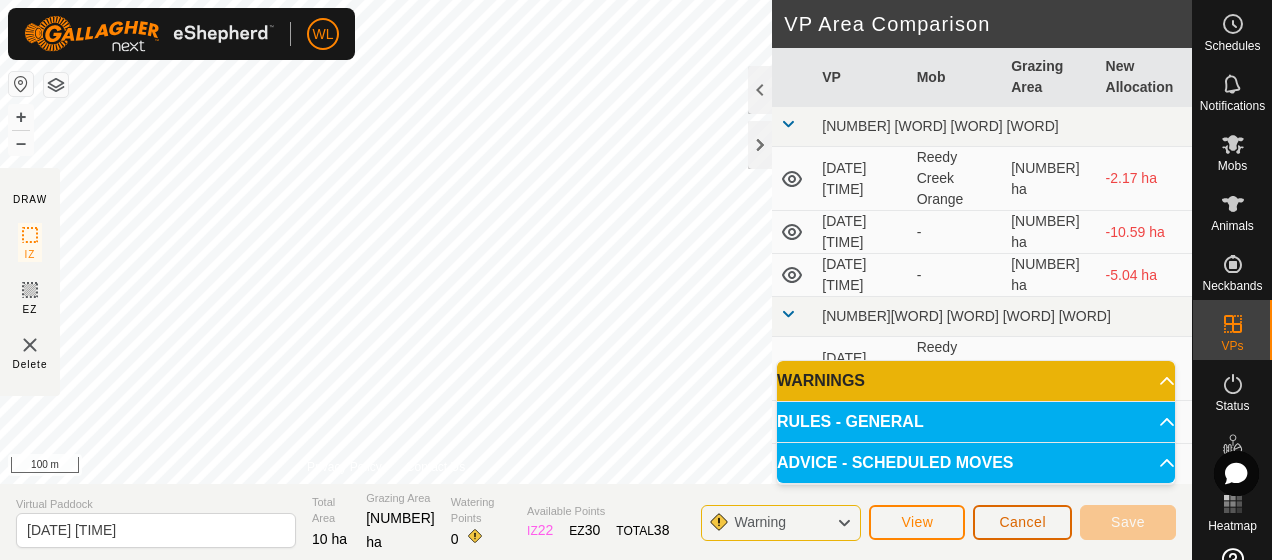 click on "Cancel" 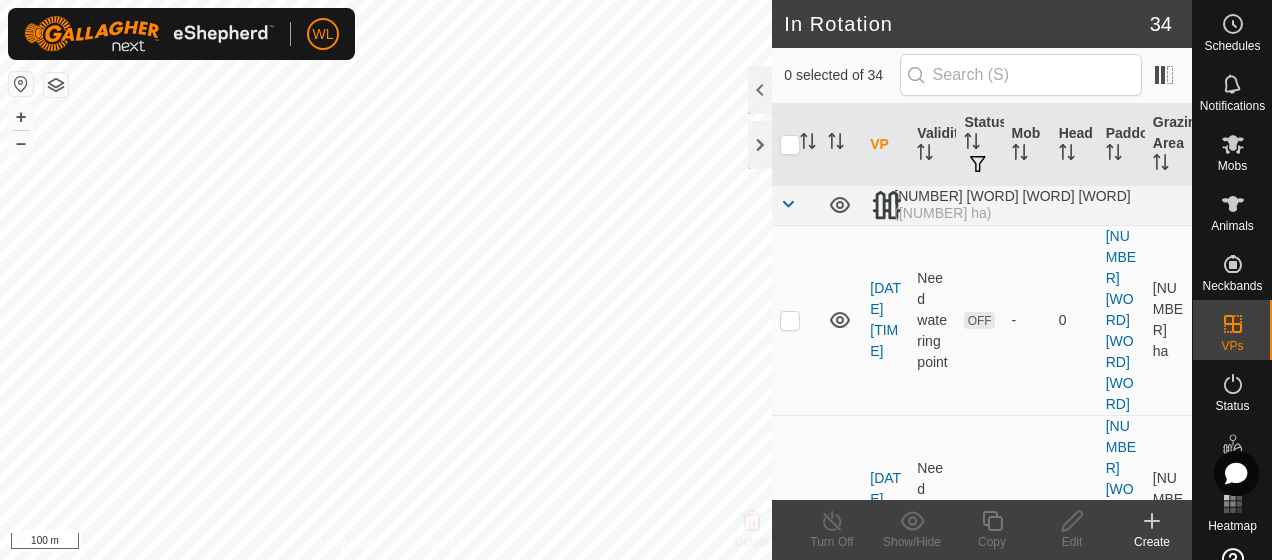 checkbox on "true" 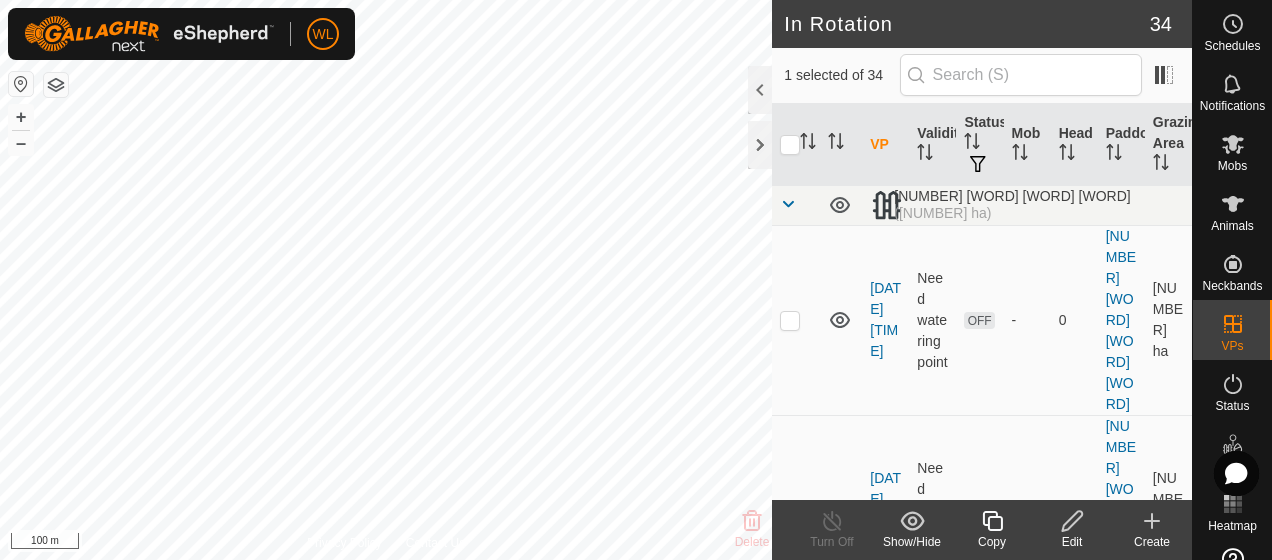 click 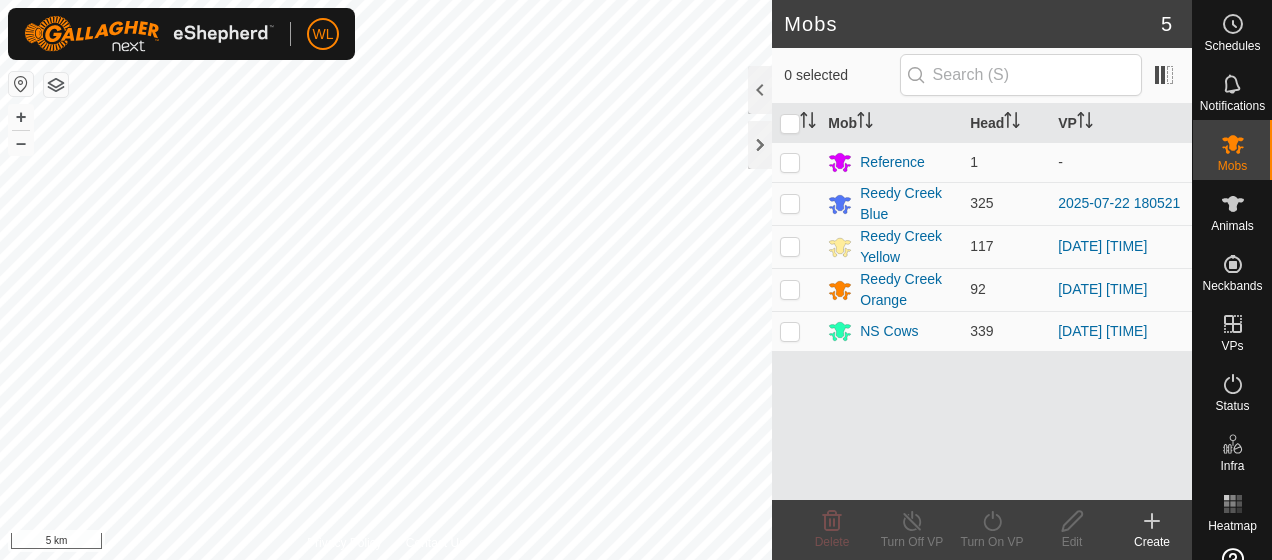 scroll, scrollTop: 0, scrollLeft: 0, axis: both 